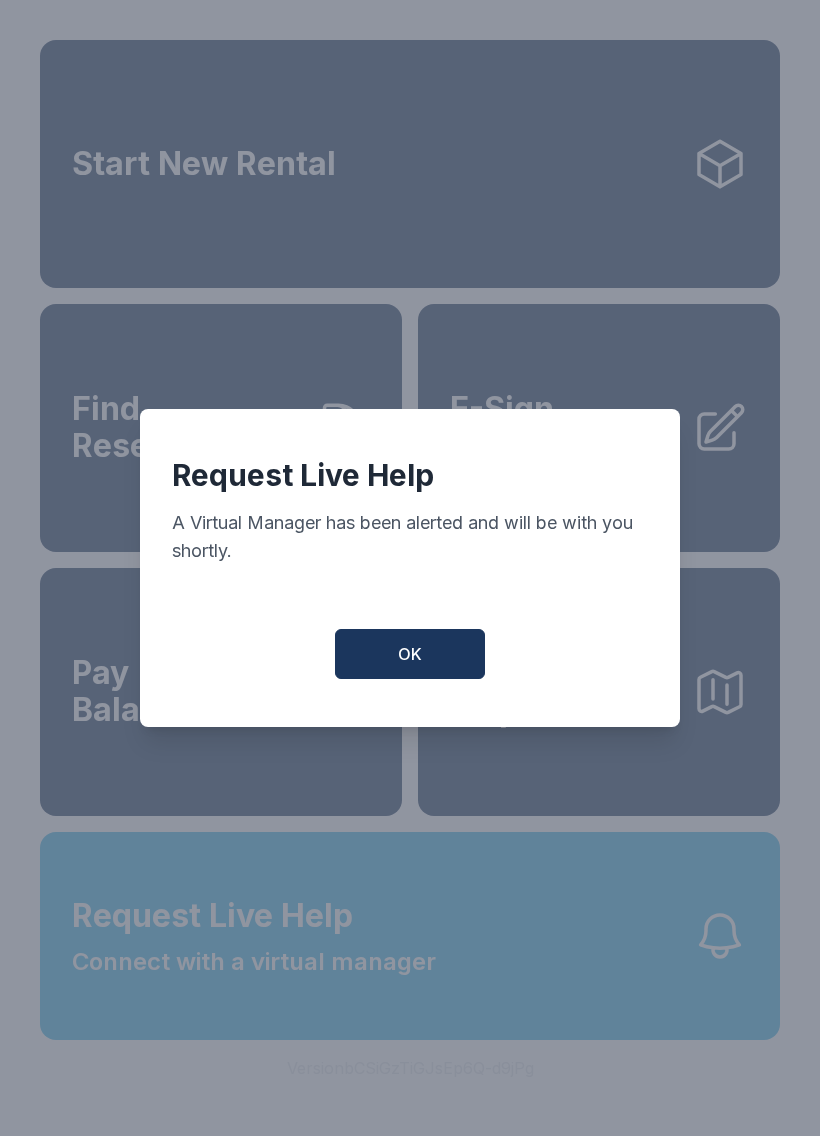 scroll, scrollTop: 0, scrollLeft: 0, axis: both 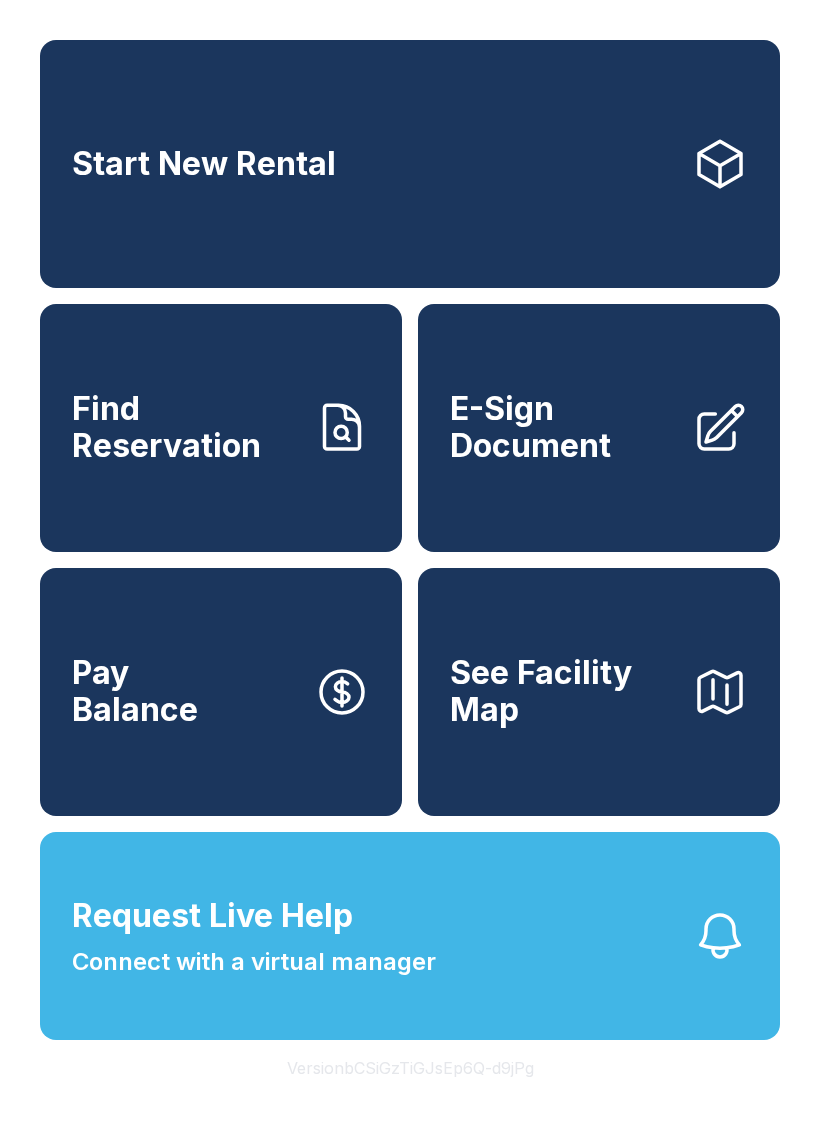 click on "Connect with a virtual manager" at bounding box center [254, 962] 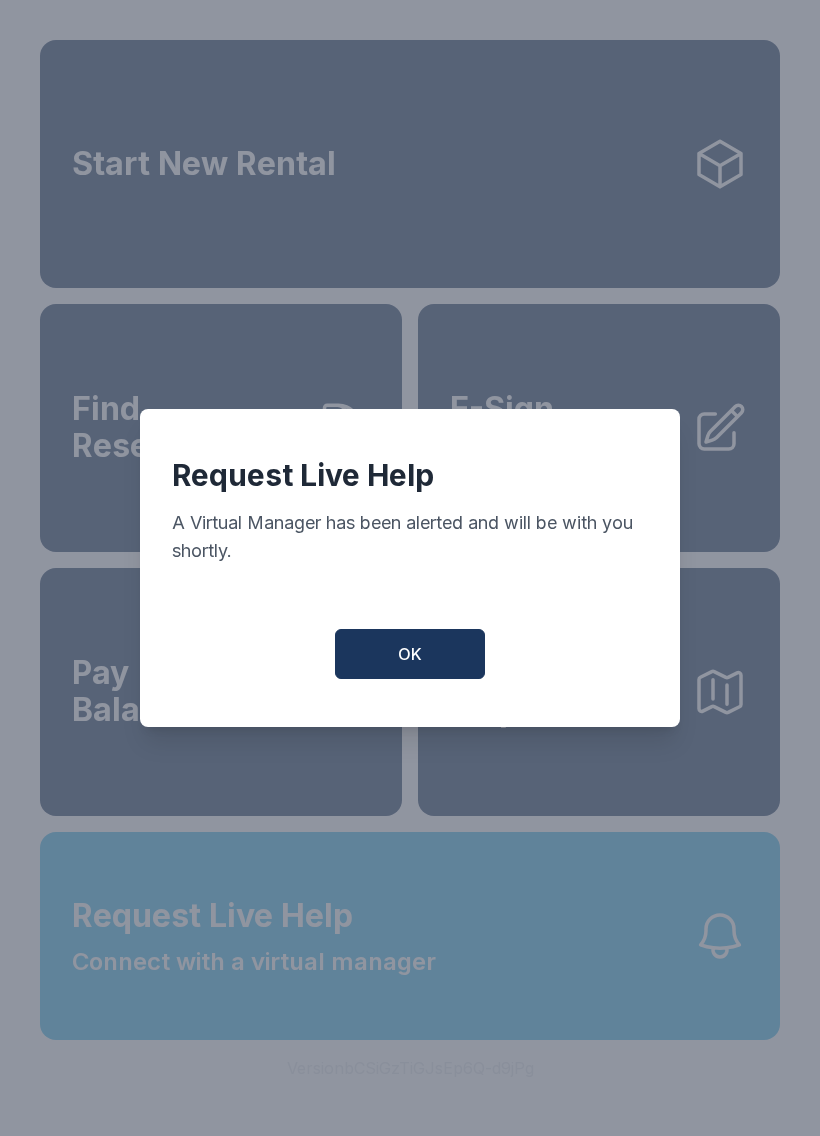 click on "OK" at bounding box center (410, 654) 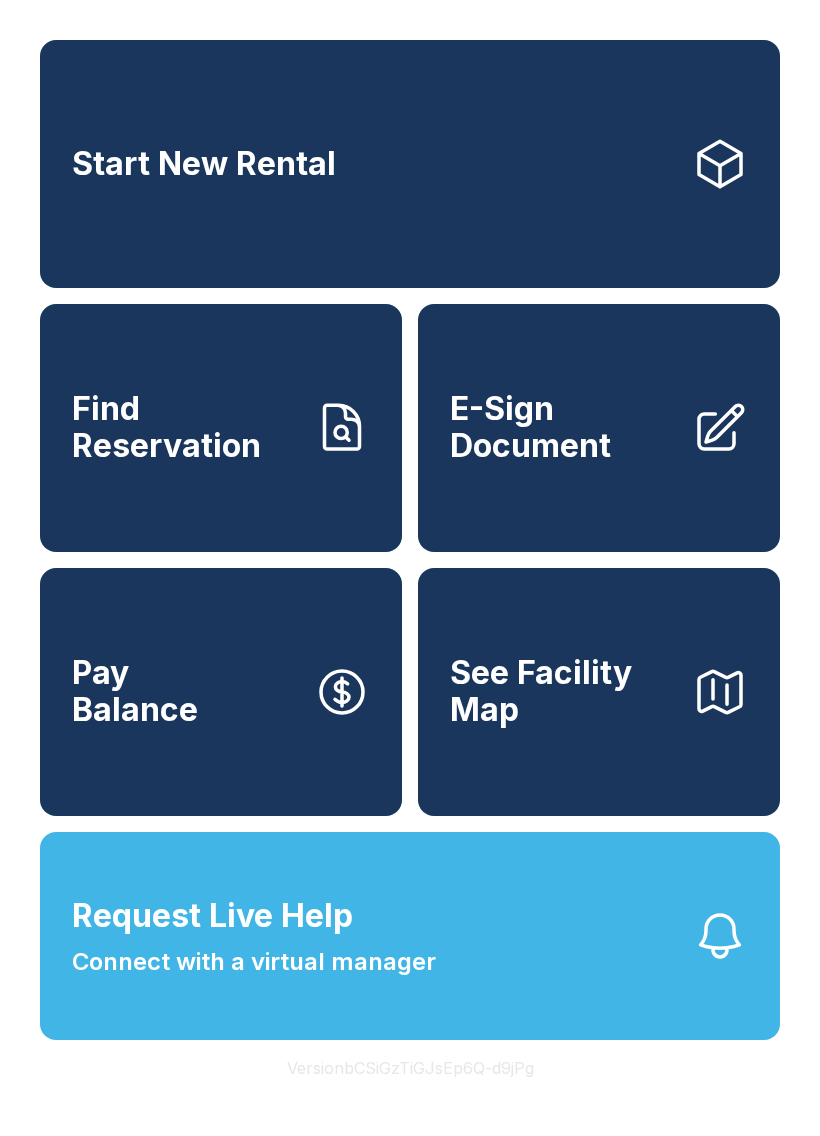 click on "Find Reservation" at bounding box center (185, 427) 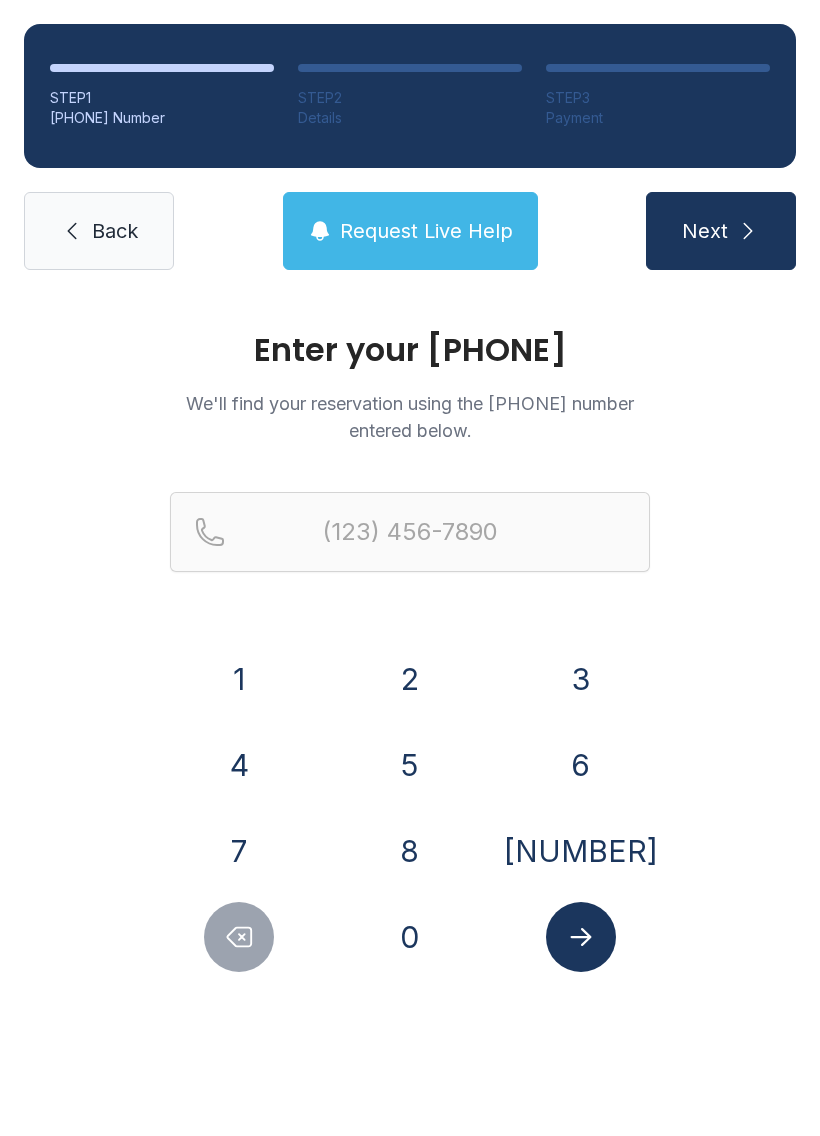 click on "[NUMBER]" at bounding box center [239, 679] 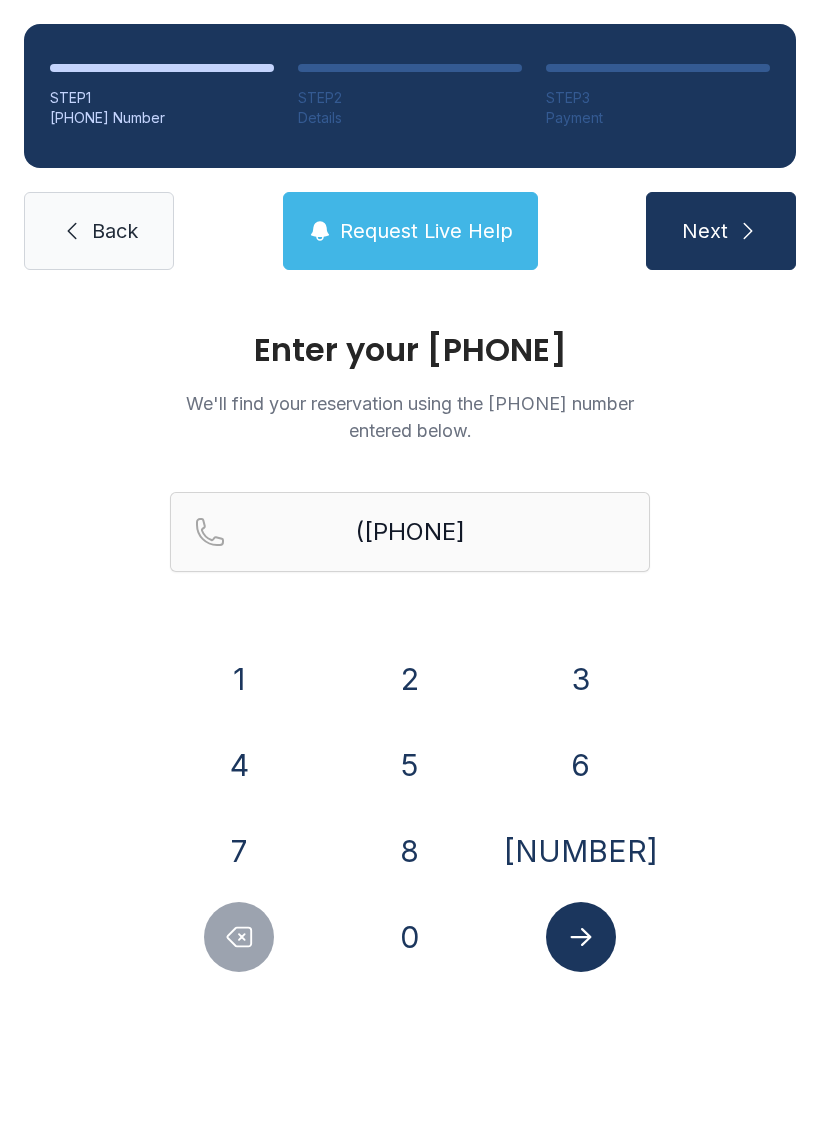 click on "8" at bounding box center (239, 679) 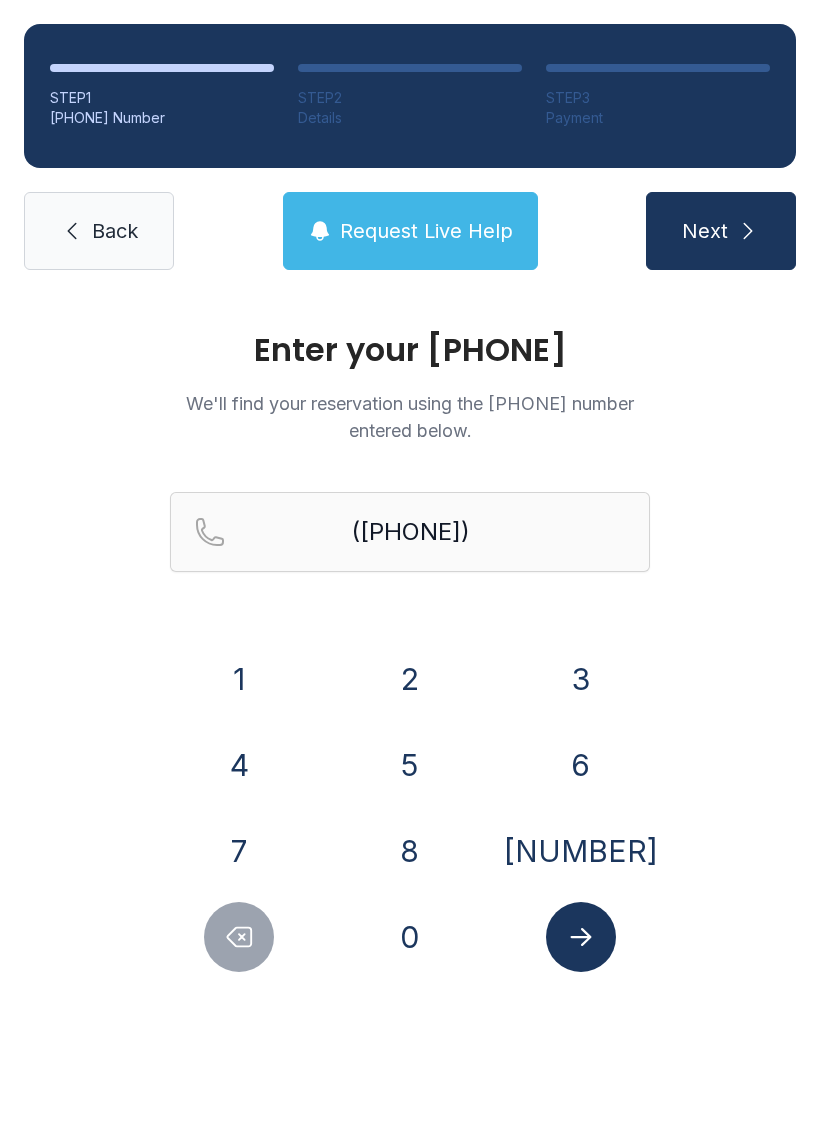 click on "6" at bounding box center [239, 679] 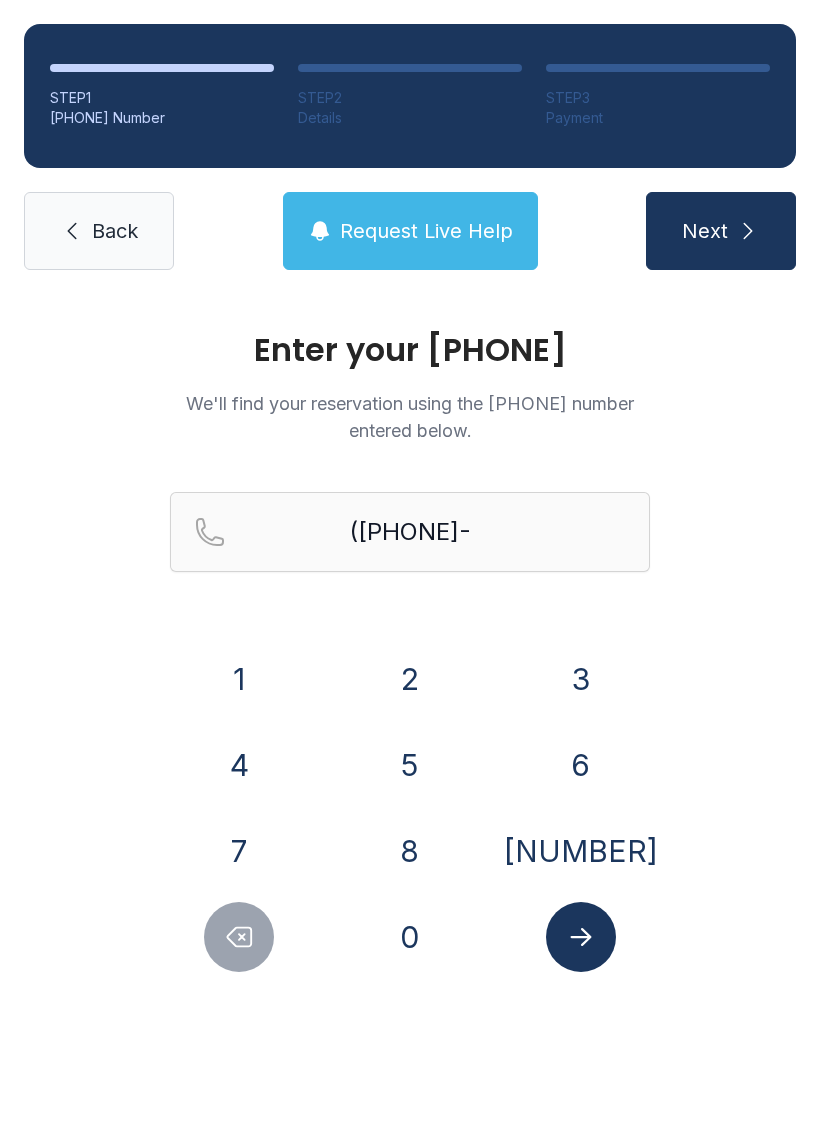 click on "4" at bounding box center [239, 679] 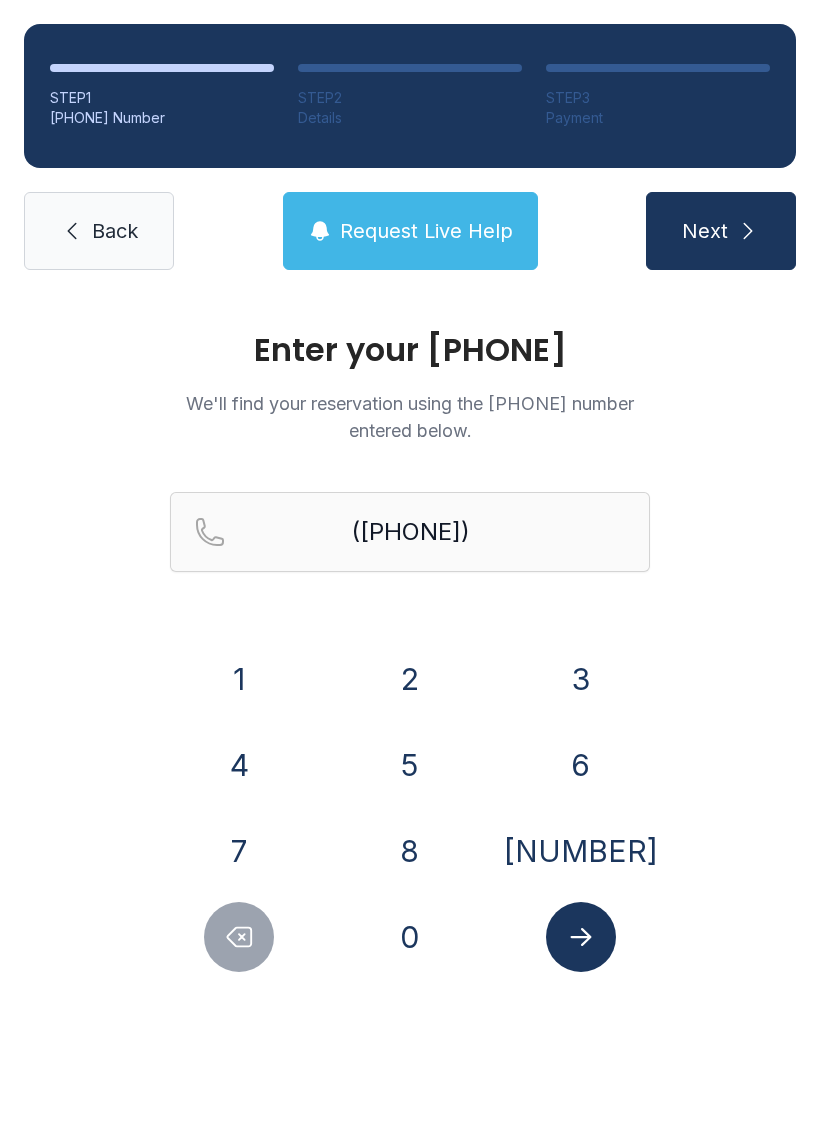 click on "3" at bounding box center [239, 679] 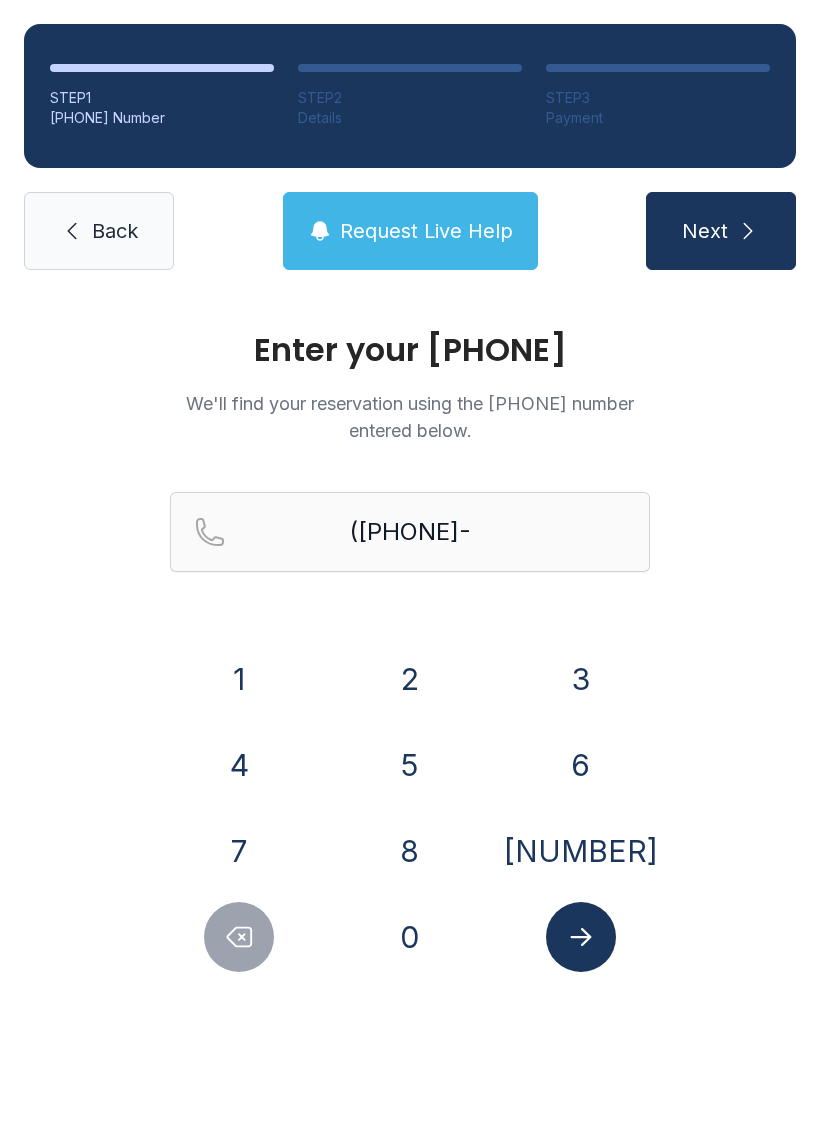 click on "0" at bounding box center (239, 679) 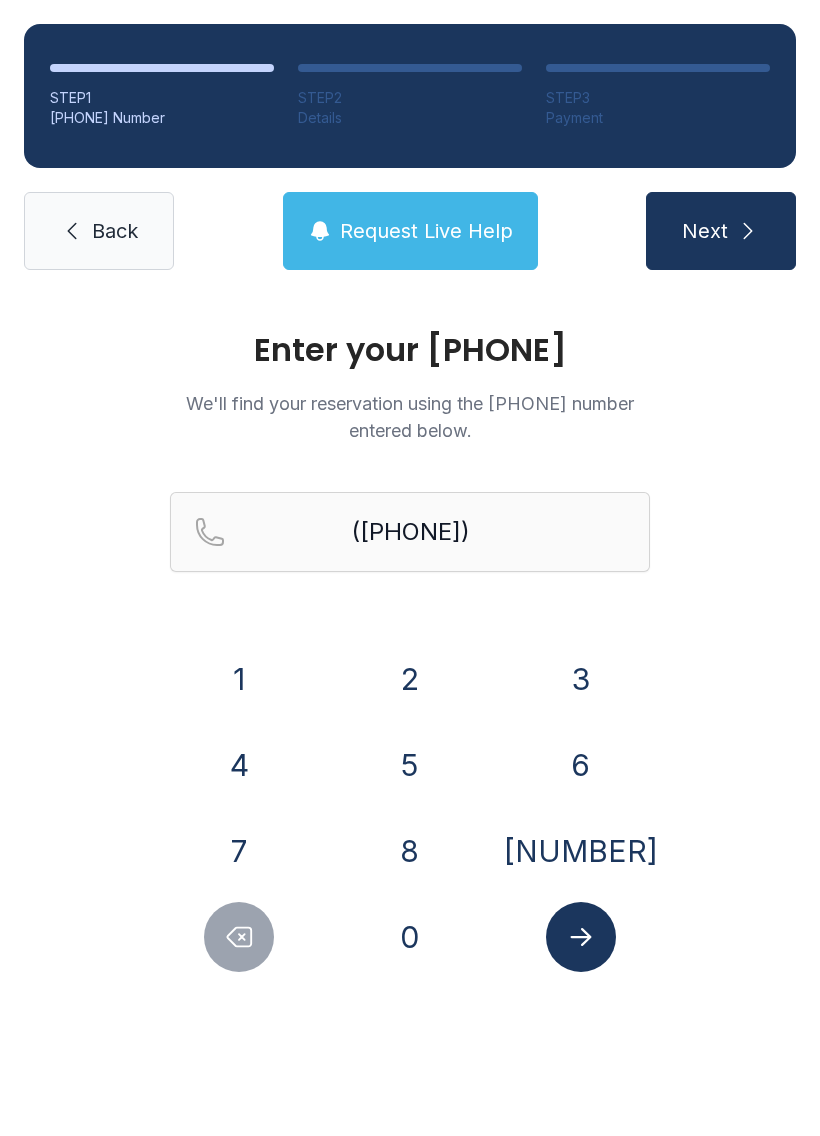 click at bounding box center (581, 937) 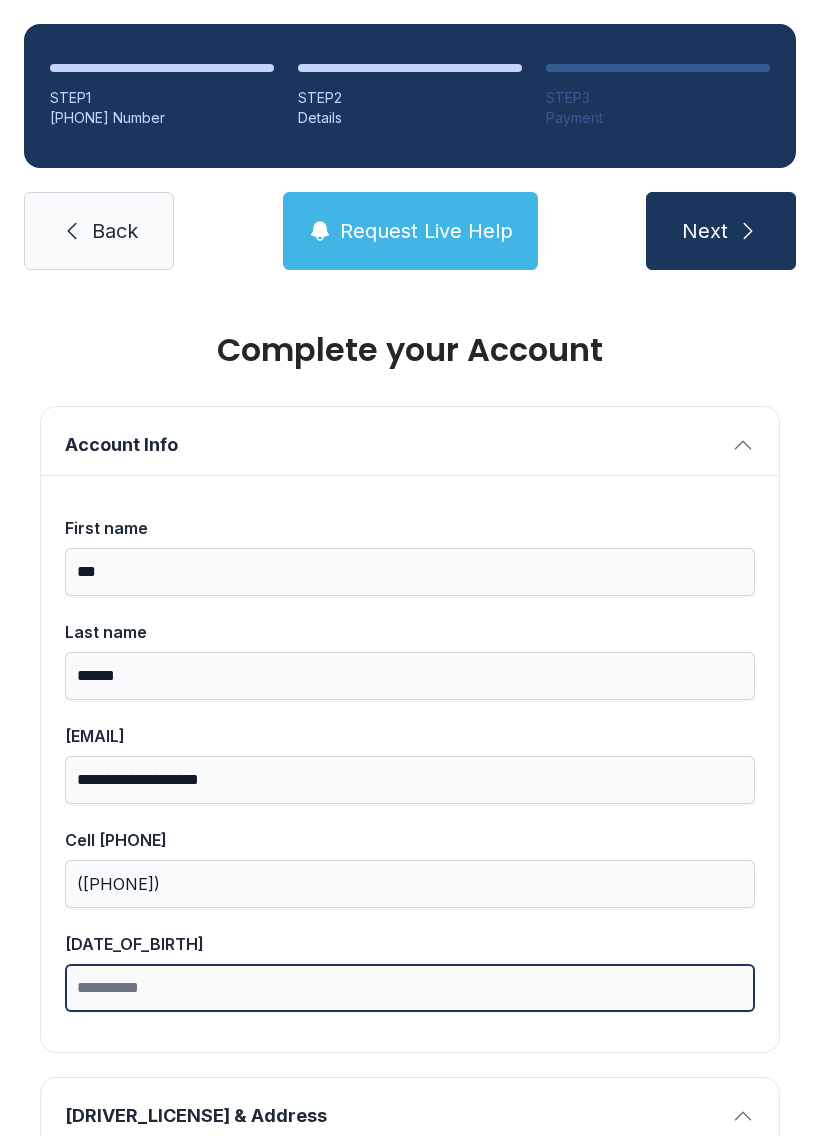 click on "[DATE_OF_BIRTH]" at bounding box center [410, 988] 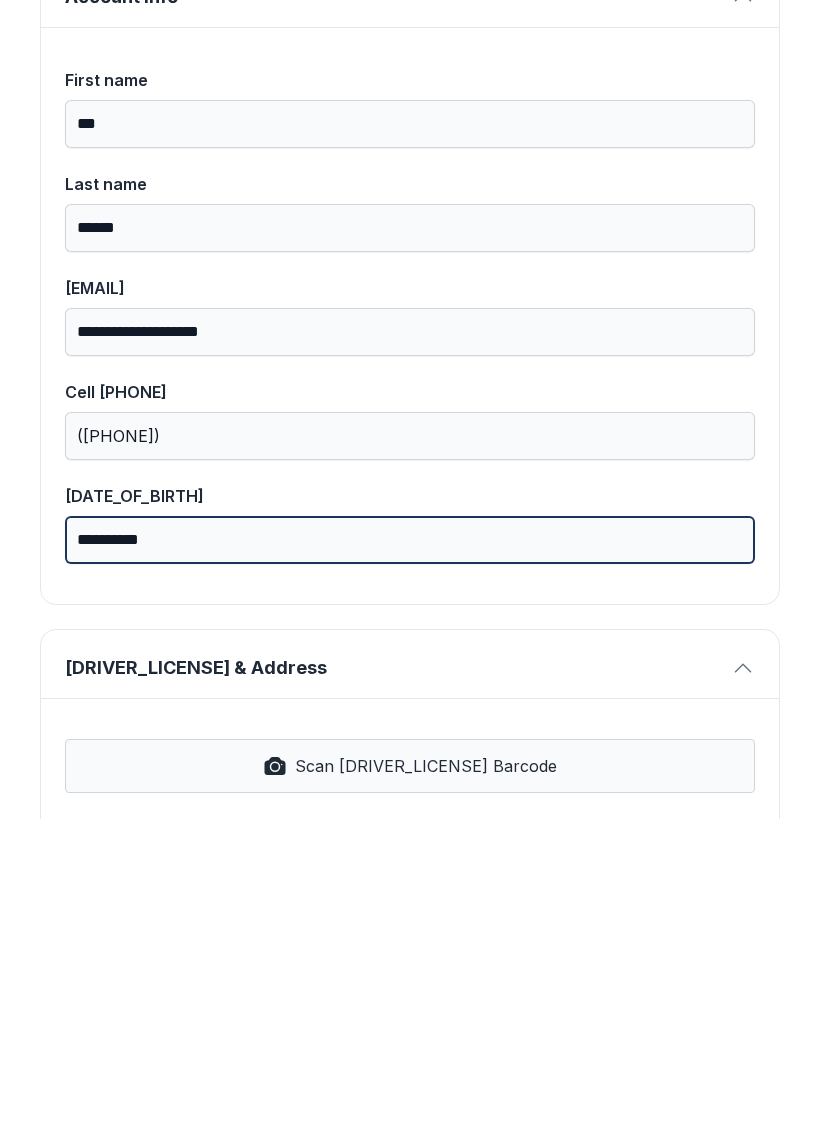 scroll, scrollTop: 204, scrollLeft: 0, axis: vertical 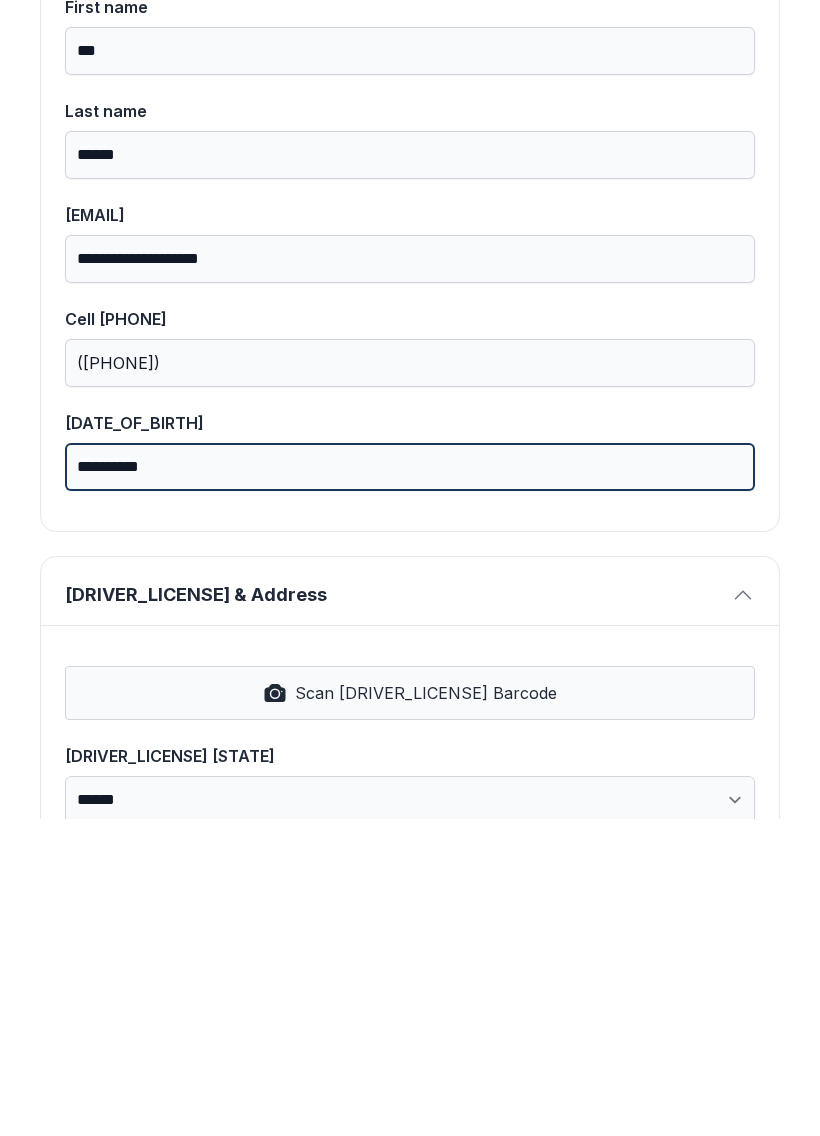 type on "**********" 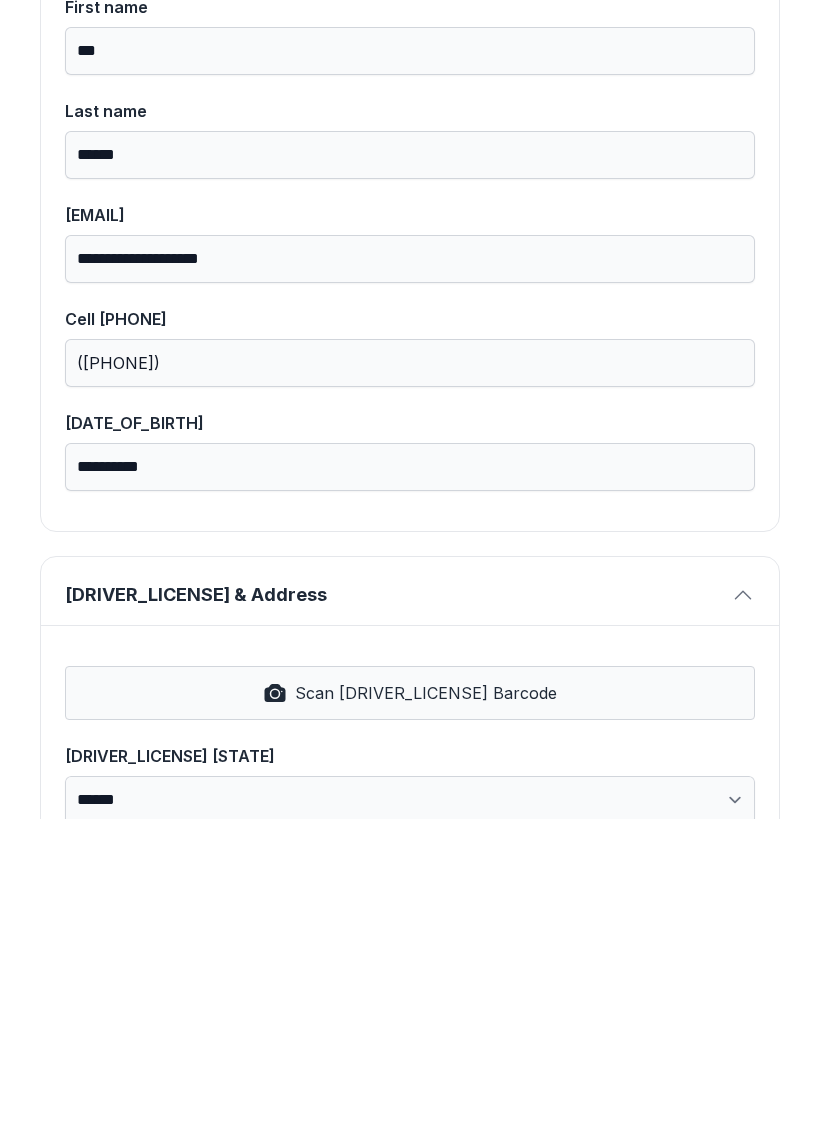 click at bounding box center [743, 912] 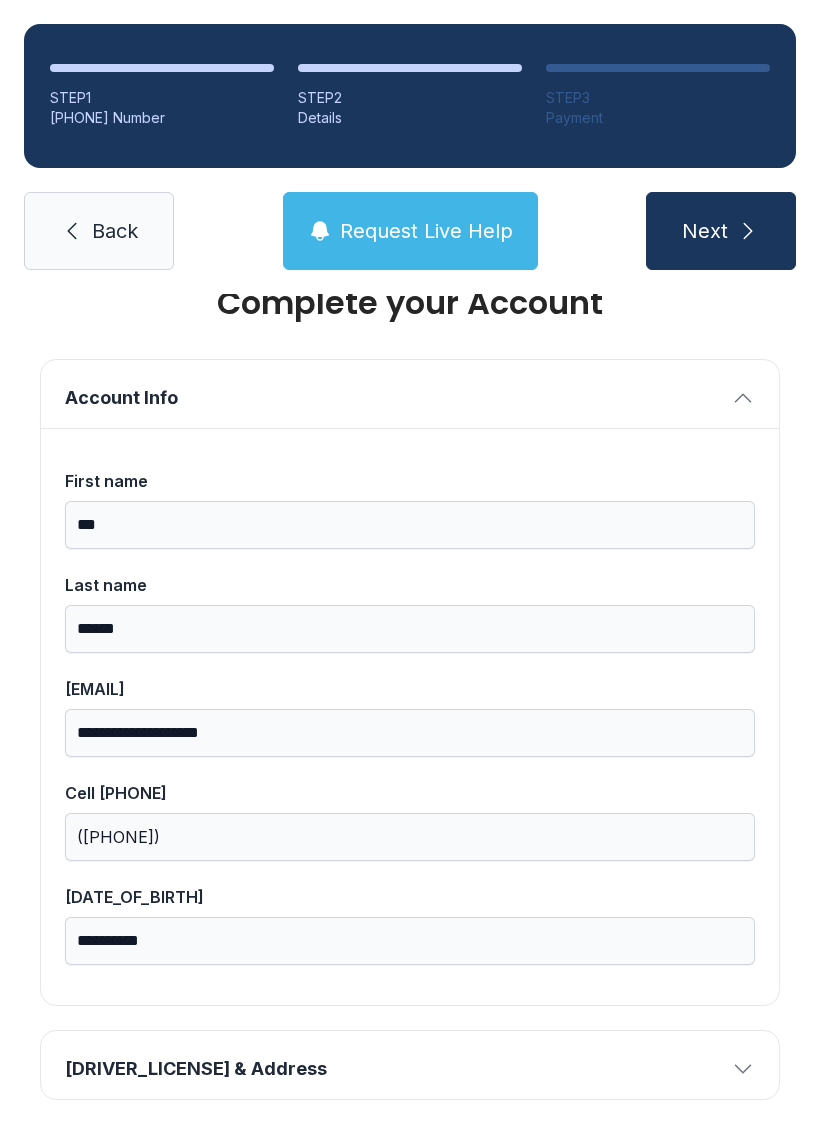 click at bounding box center (743, 1068) 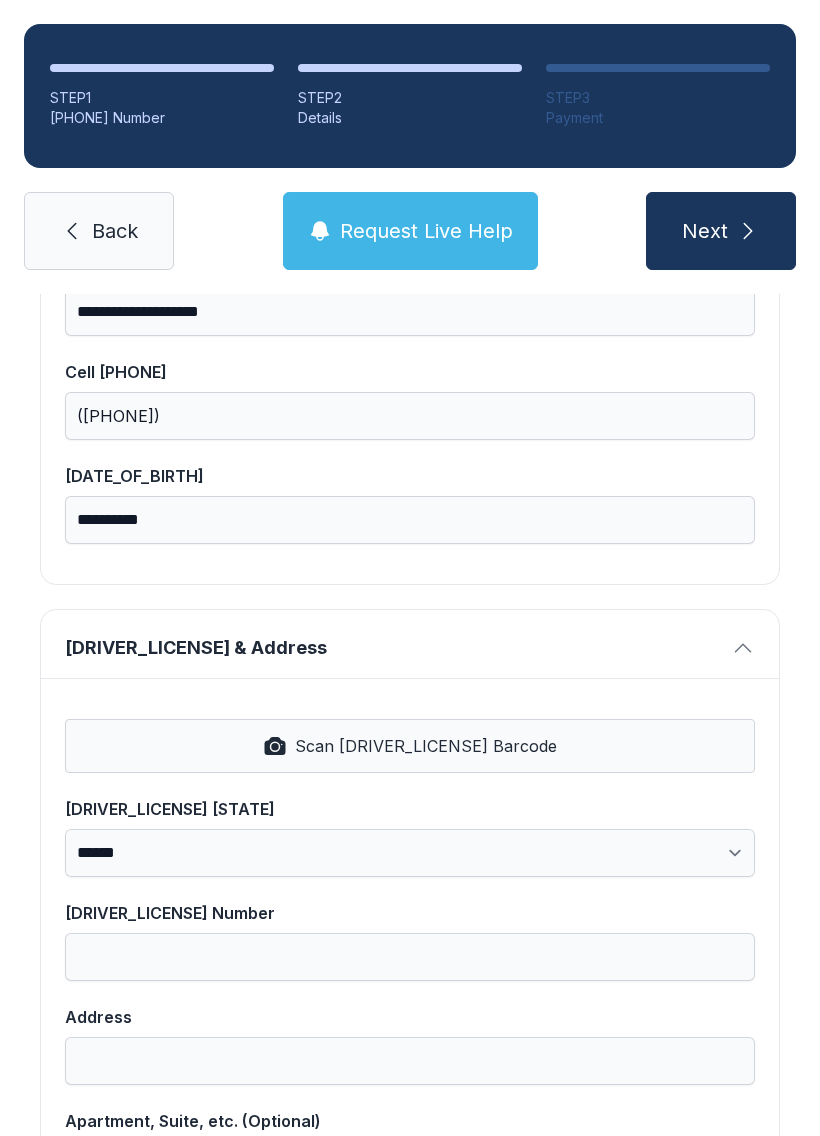 scroll, scrollTop: 629, scrollLeft: 0, axis: vertical 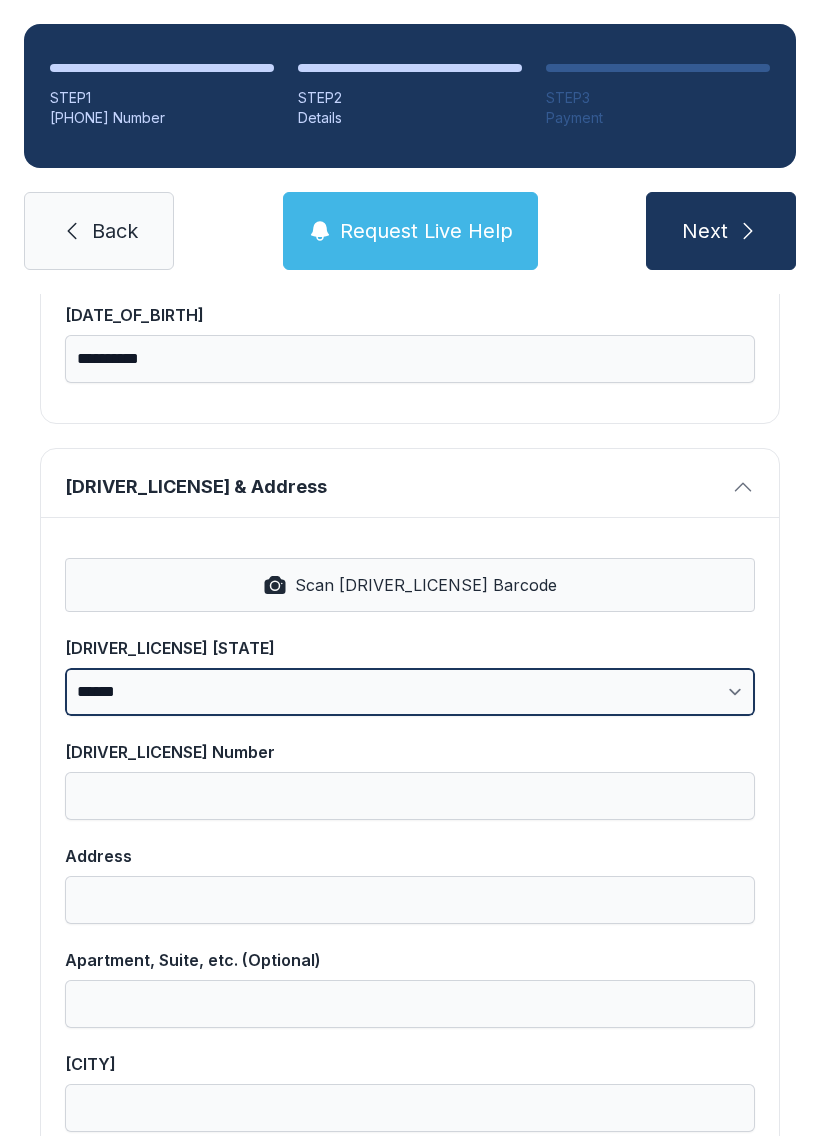 click on "**********" at bounding box center (410, 692) 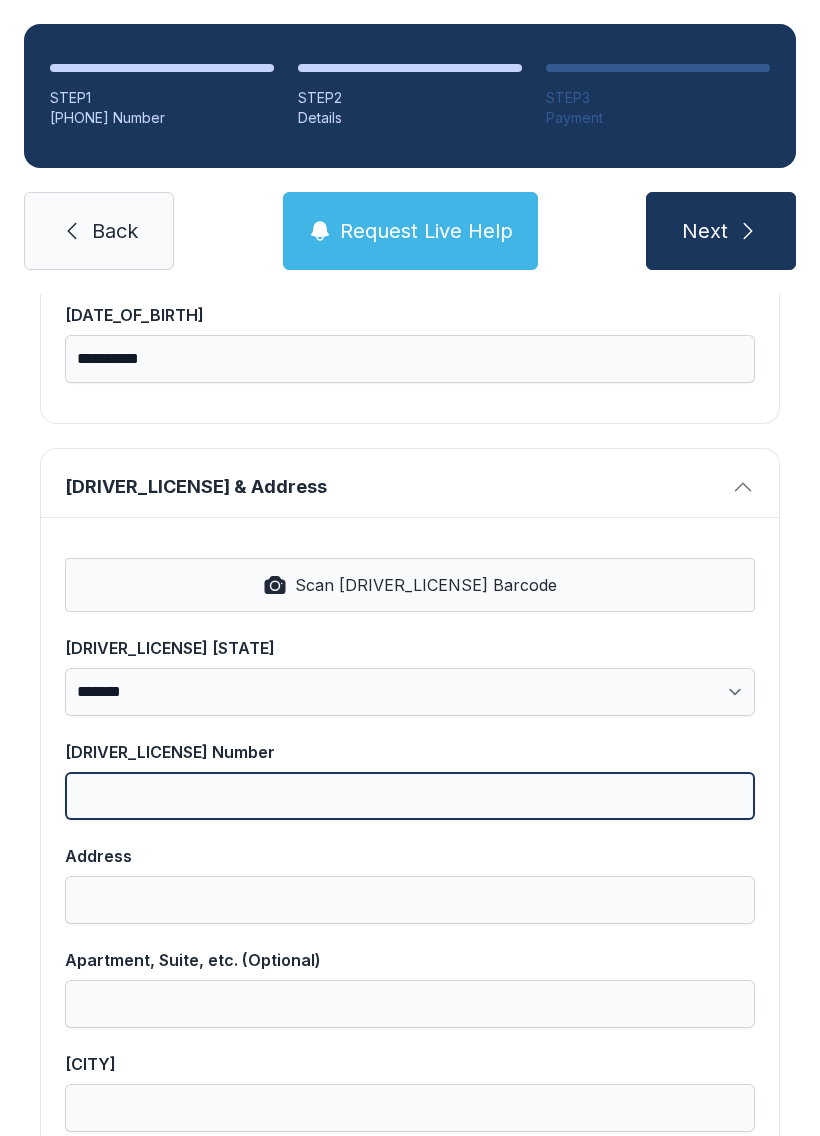 click on "[DRIVER_LICENSE] Number" at bounding box center (410, 796) 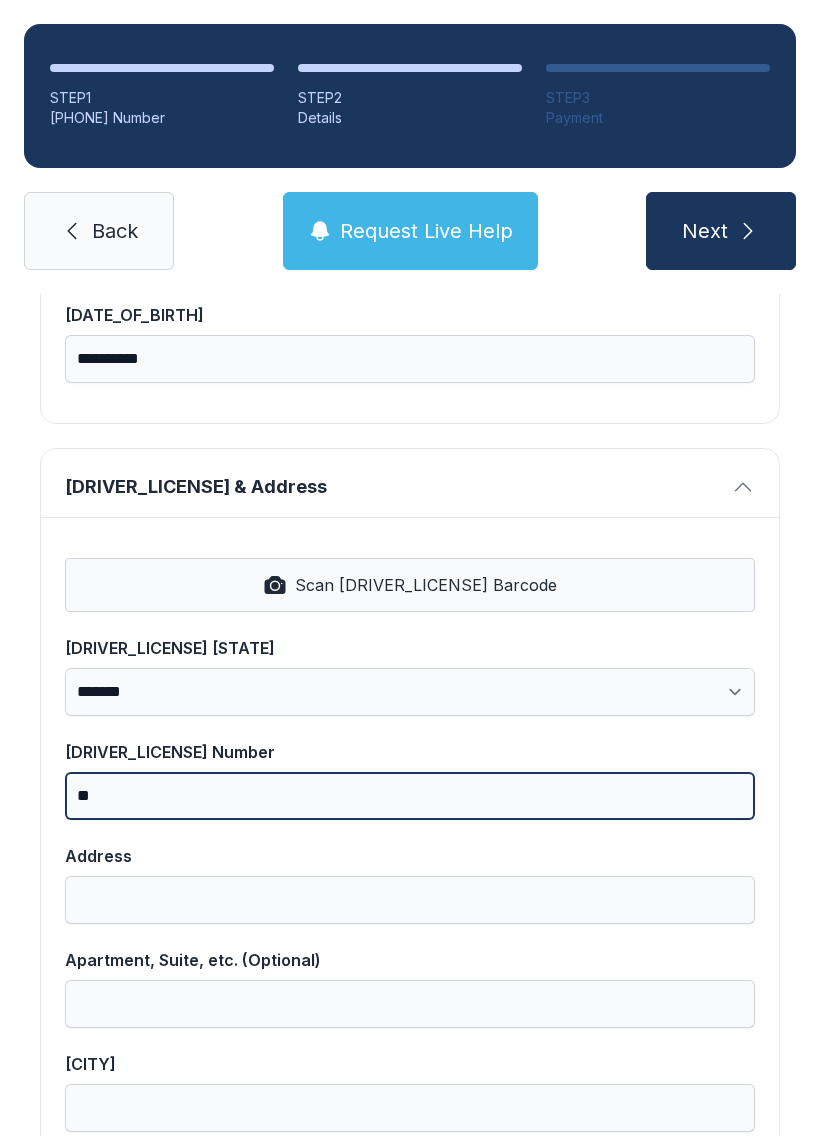 type on "*" 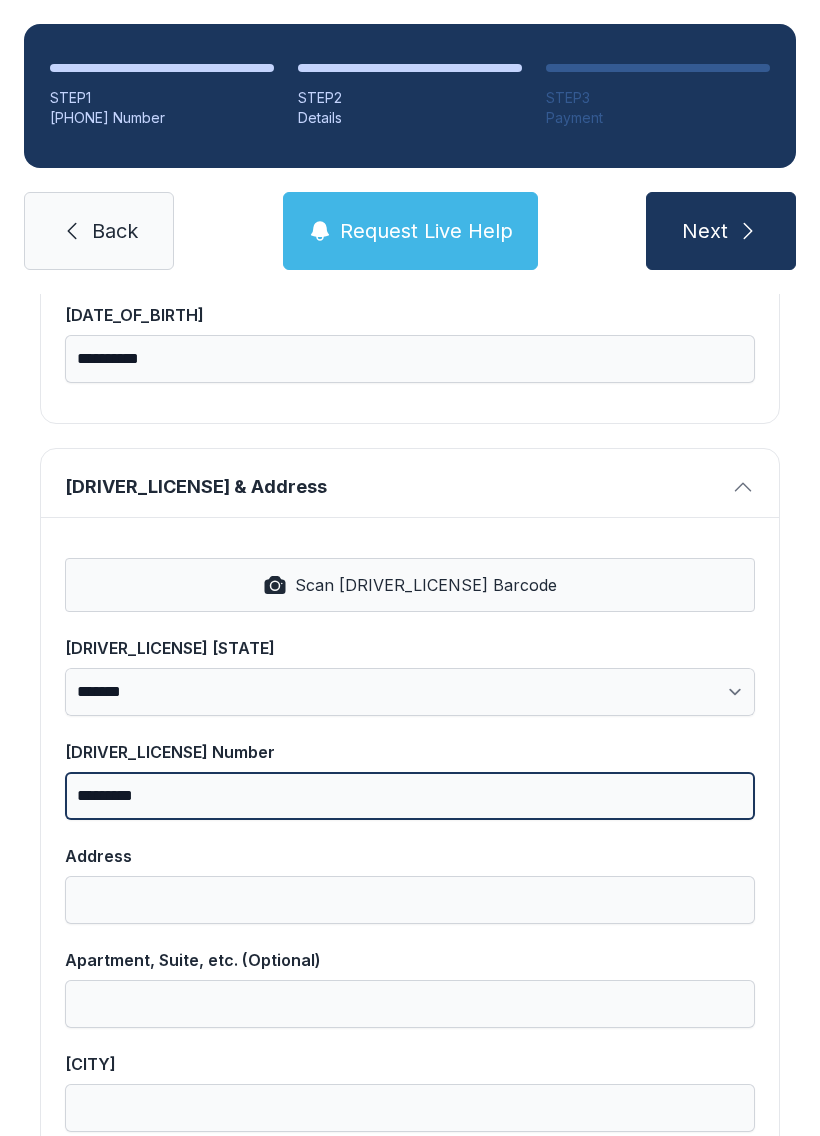 type on "*********" 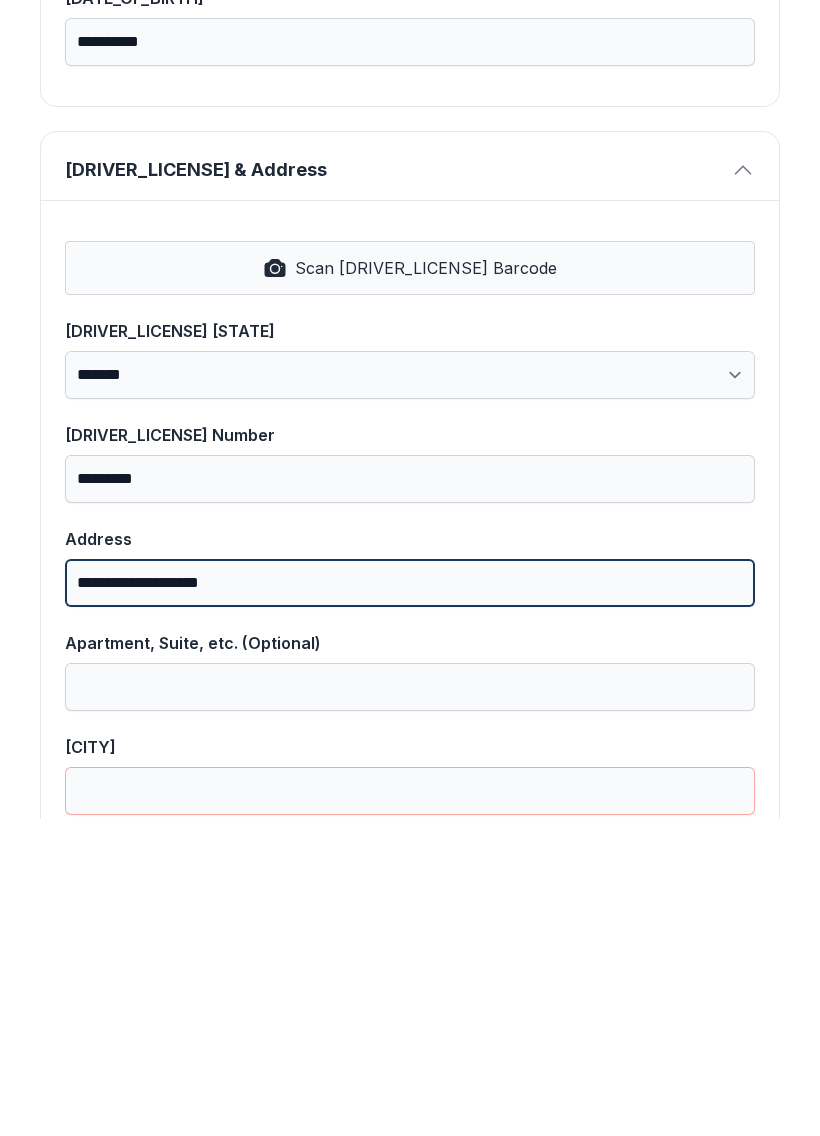 type on "**********" 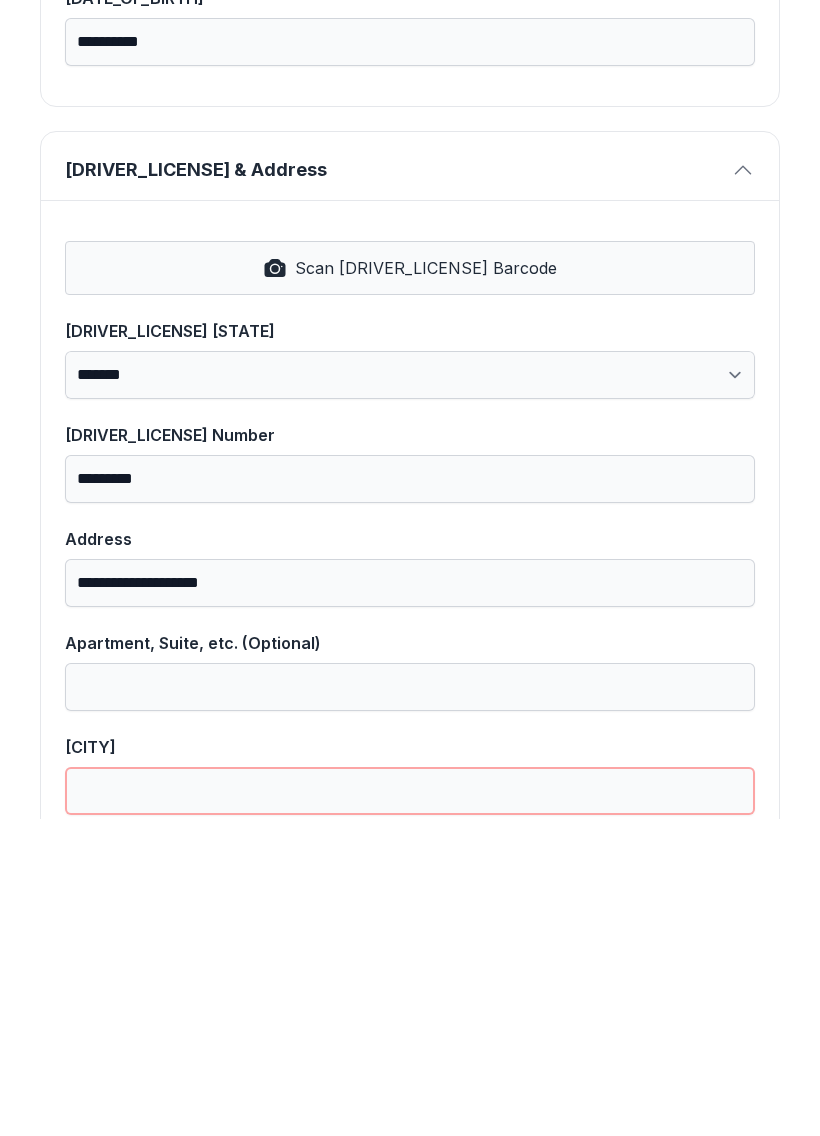 click on "[CITY]" at bounding box center (410, 1108) 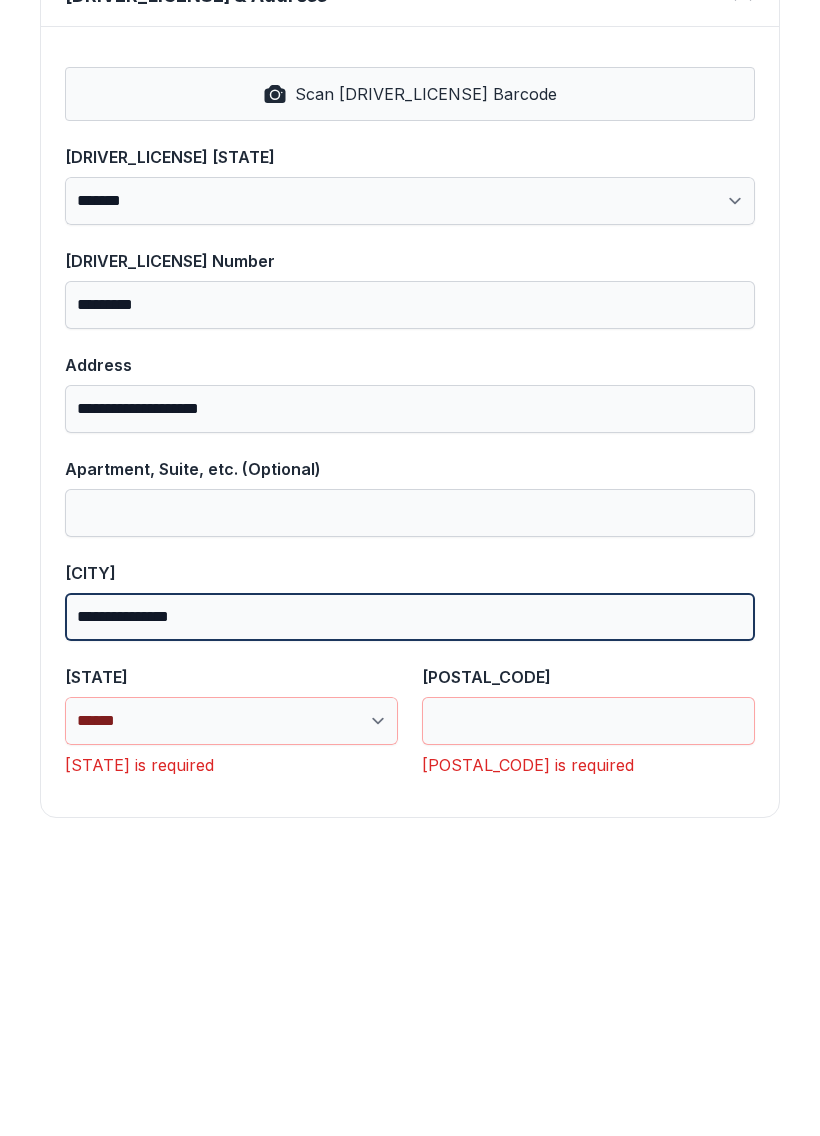 scroll, scrollTop: 834, scrollLeft: 0, axis: vertical 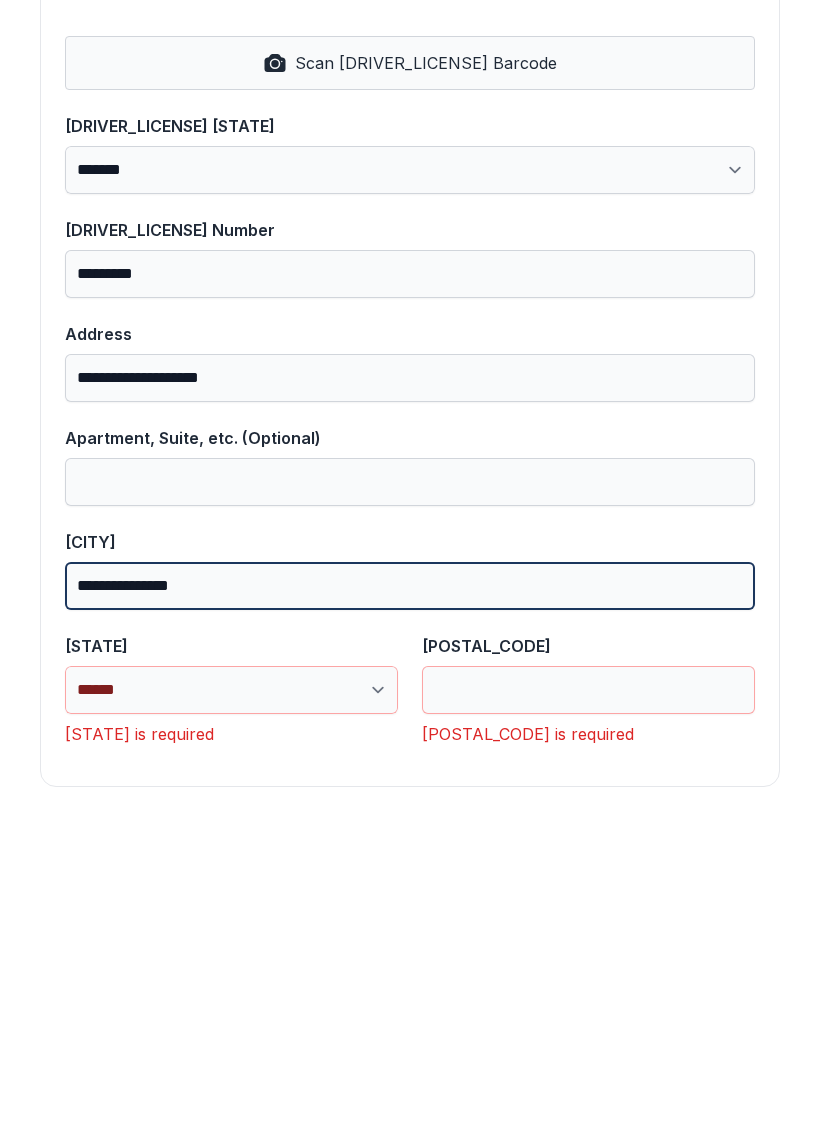 type on "**********" 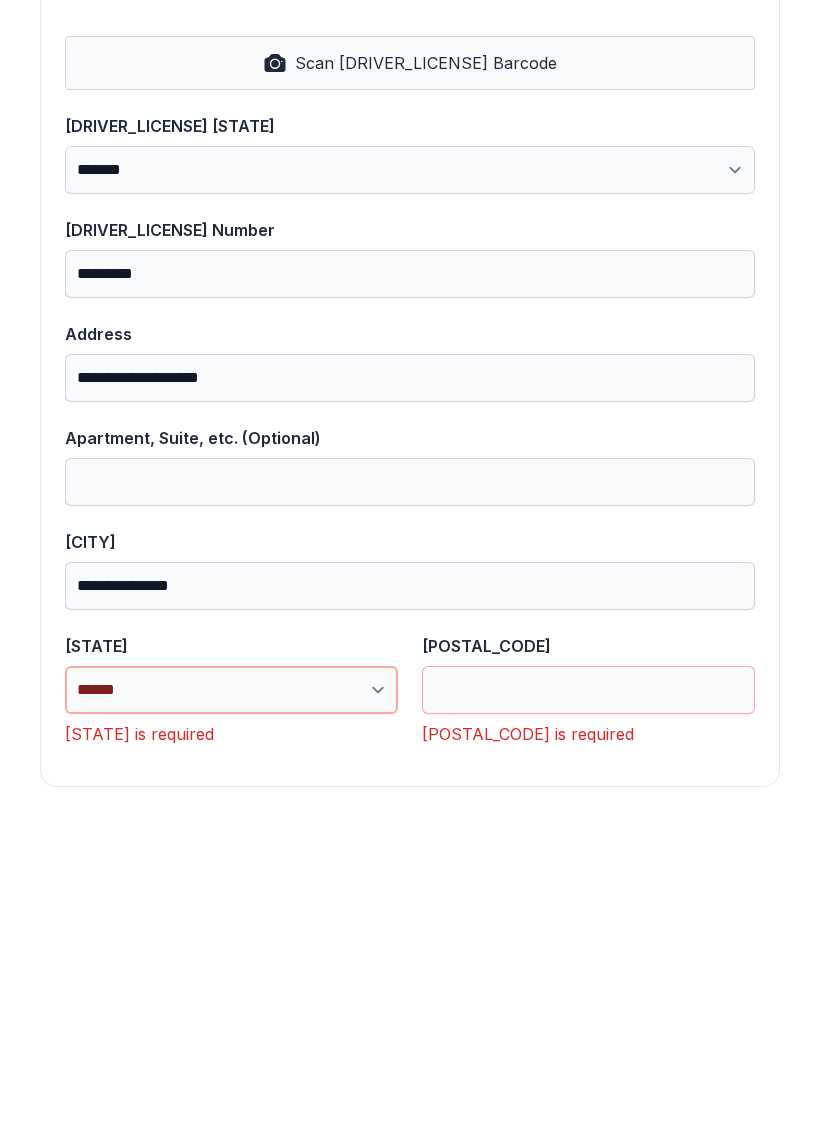 click on "**********" at bounding box center [231, 1007] 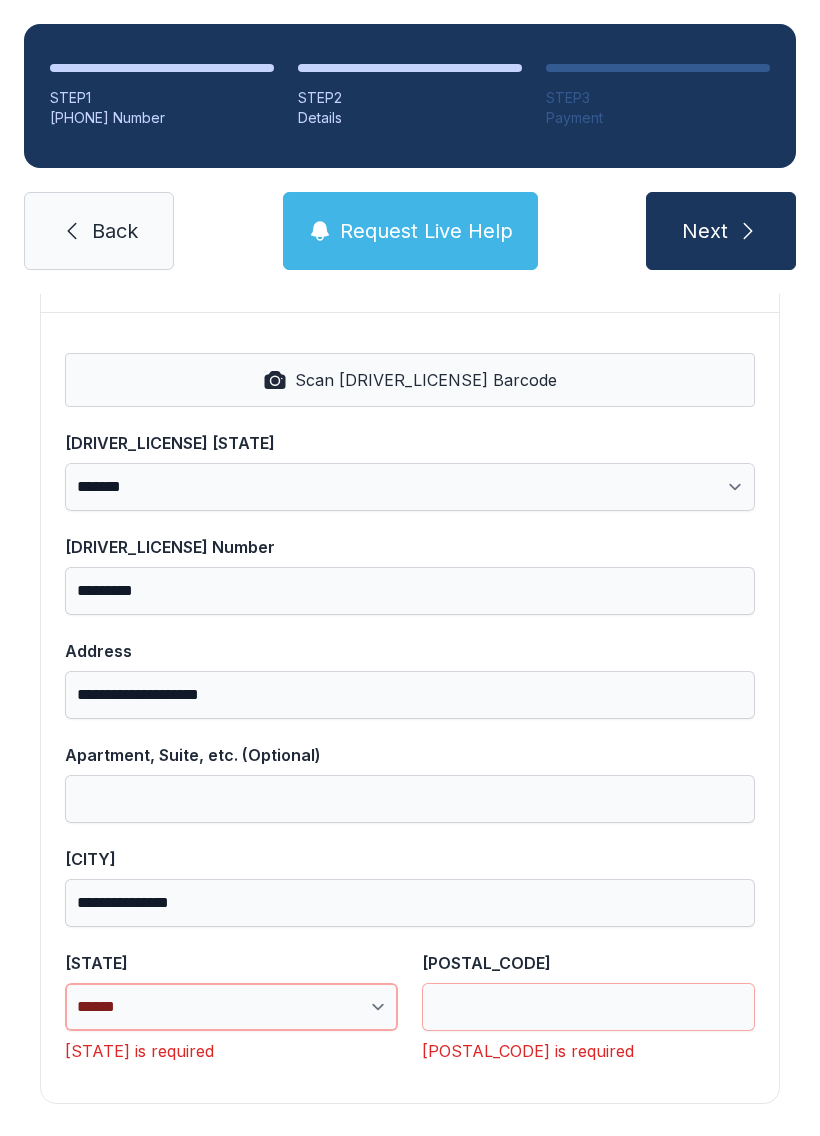 select on "**" 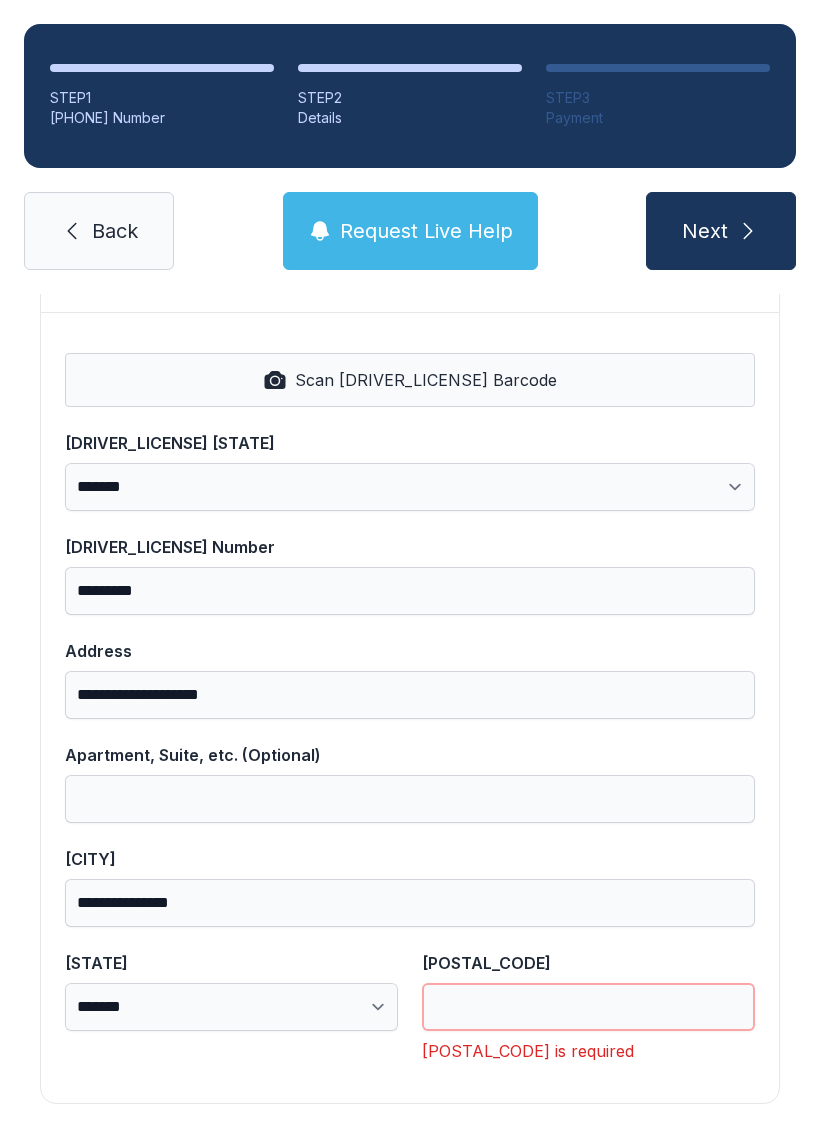 click on "[POSTAL_CODE]" at bounding box center (588, 1007) 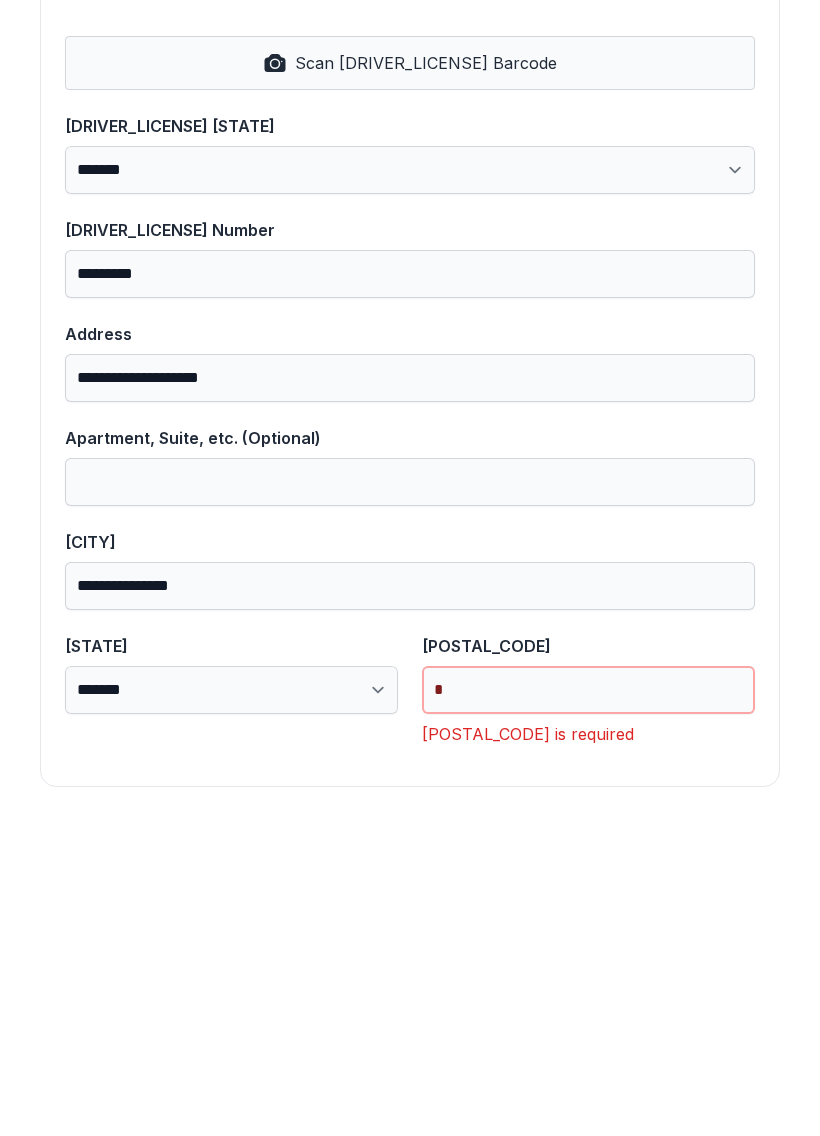 scroll, scrollTop: 806, scrollLeft: 0, axis: vertical 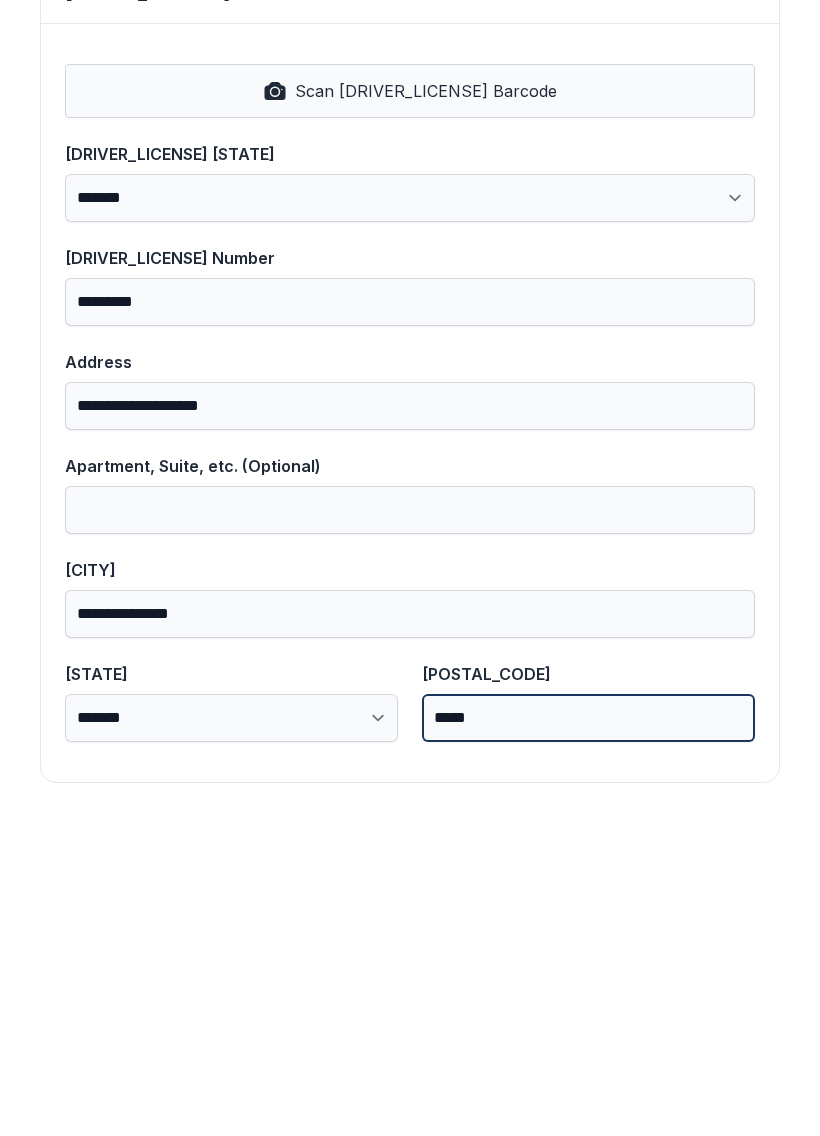 type on "*****" 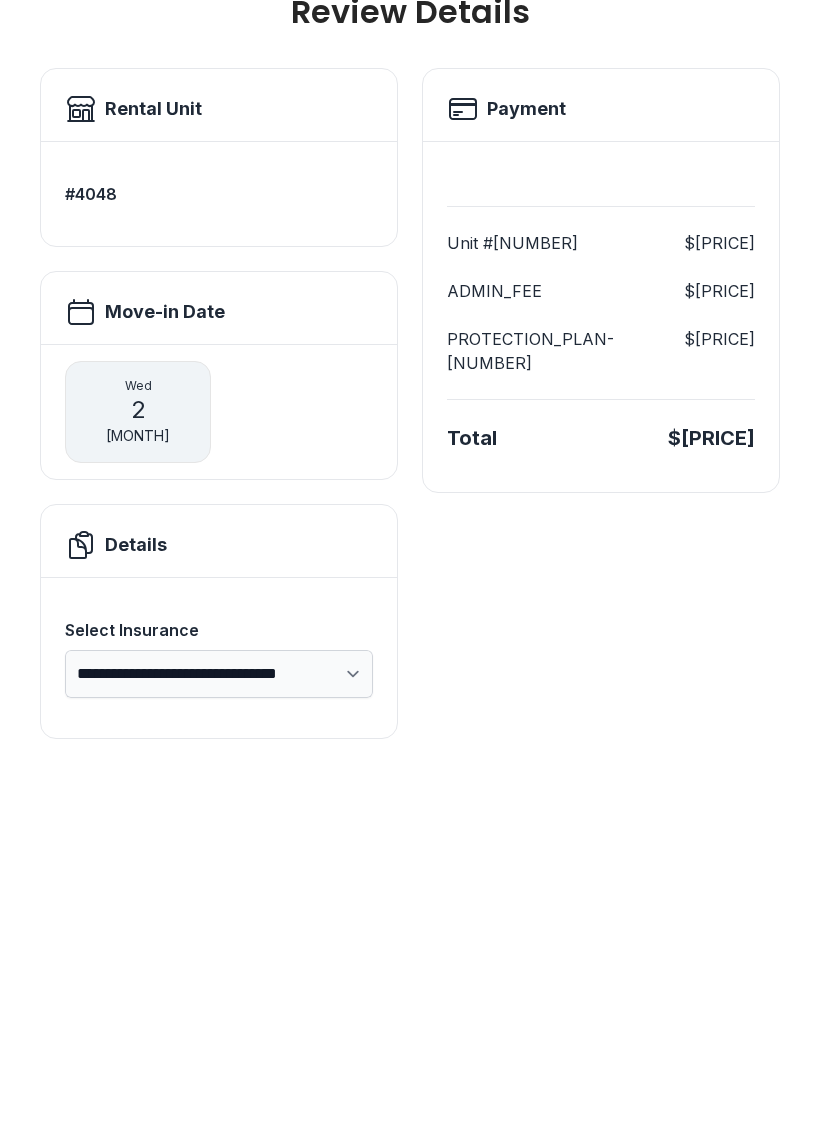 scroll, scrollTop: 0, scrollLeft: 0, axis: both 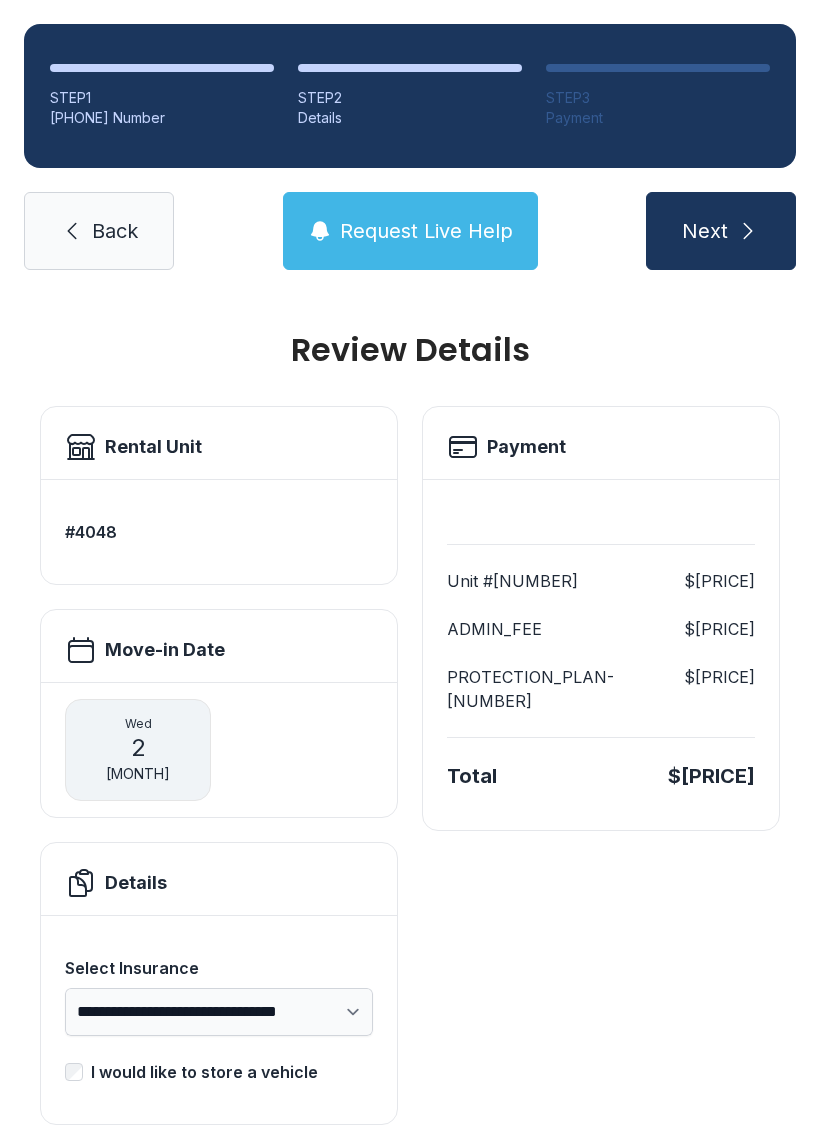 click on "Payment" at bounding box center (153, 447) 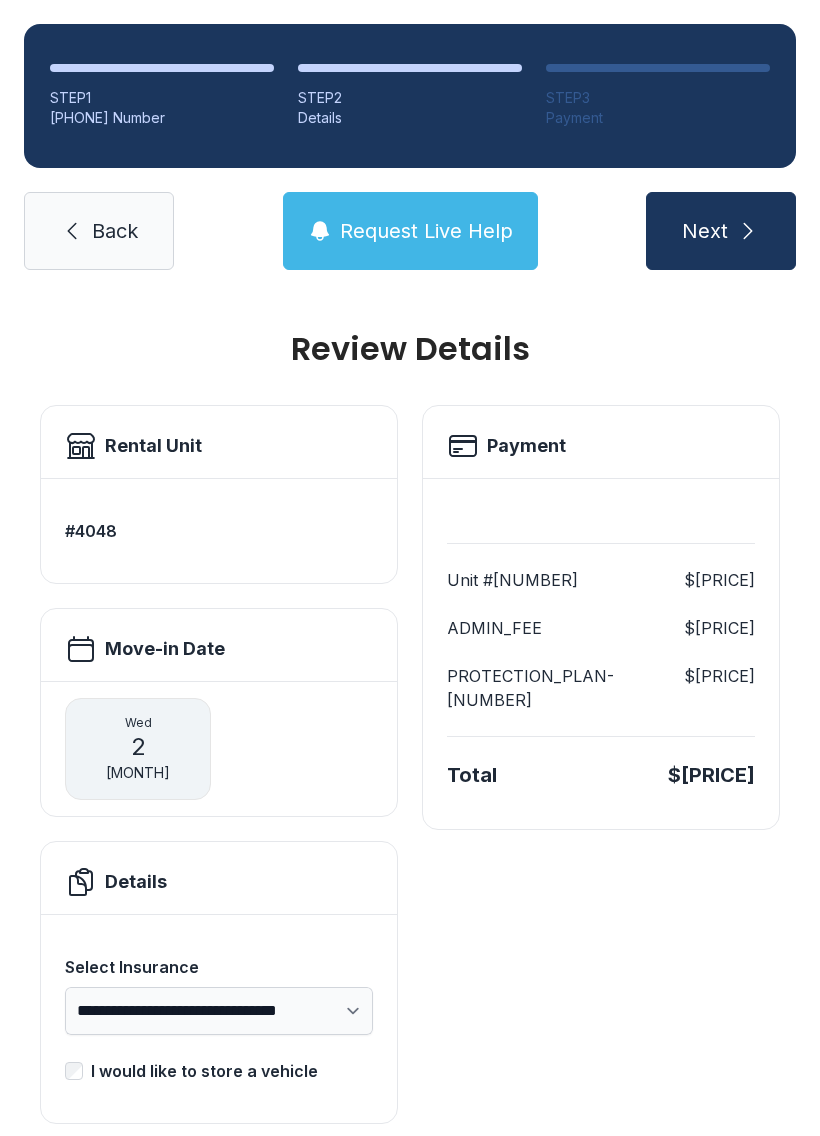 click on "Payment" at bounding box center (153, 446) 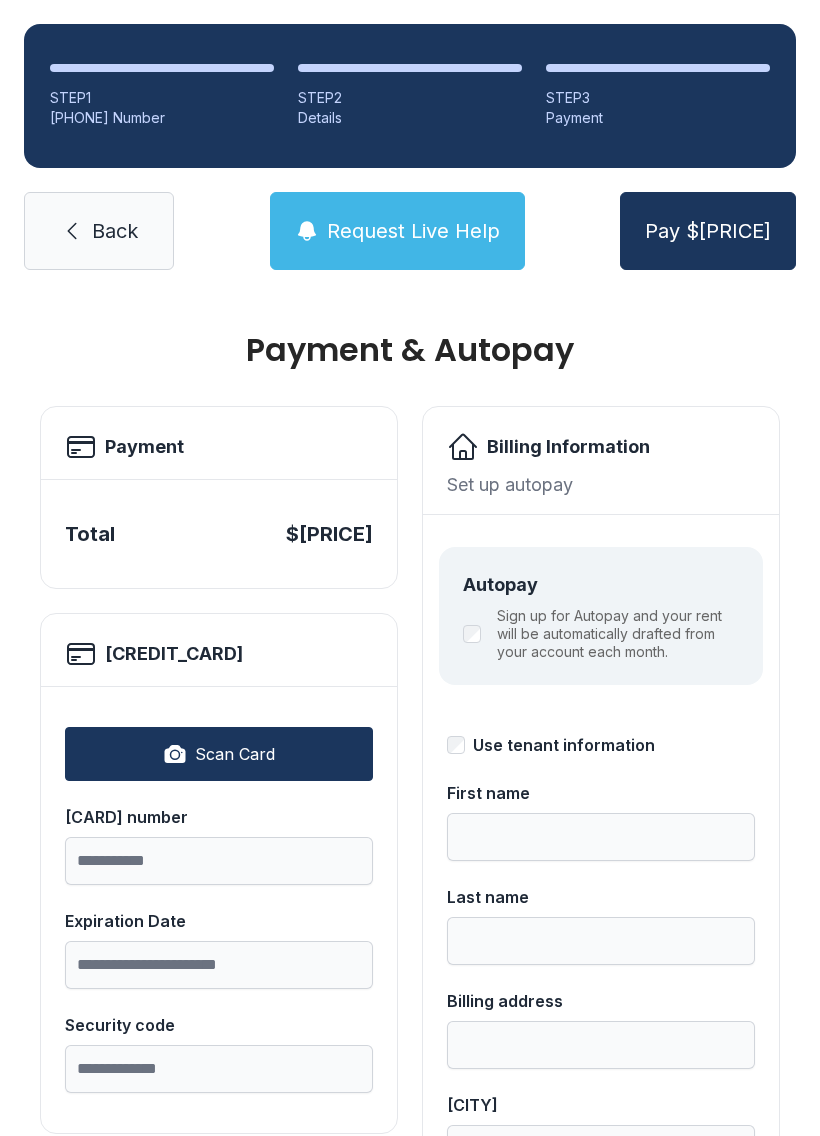 click on "Scan Card" at bounding box center (235, 754) 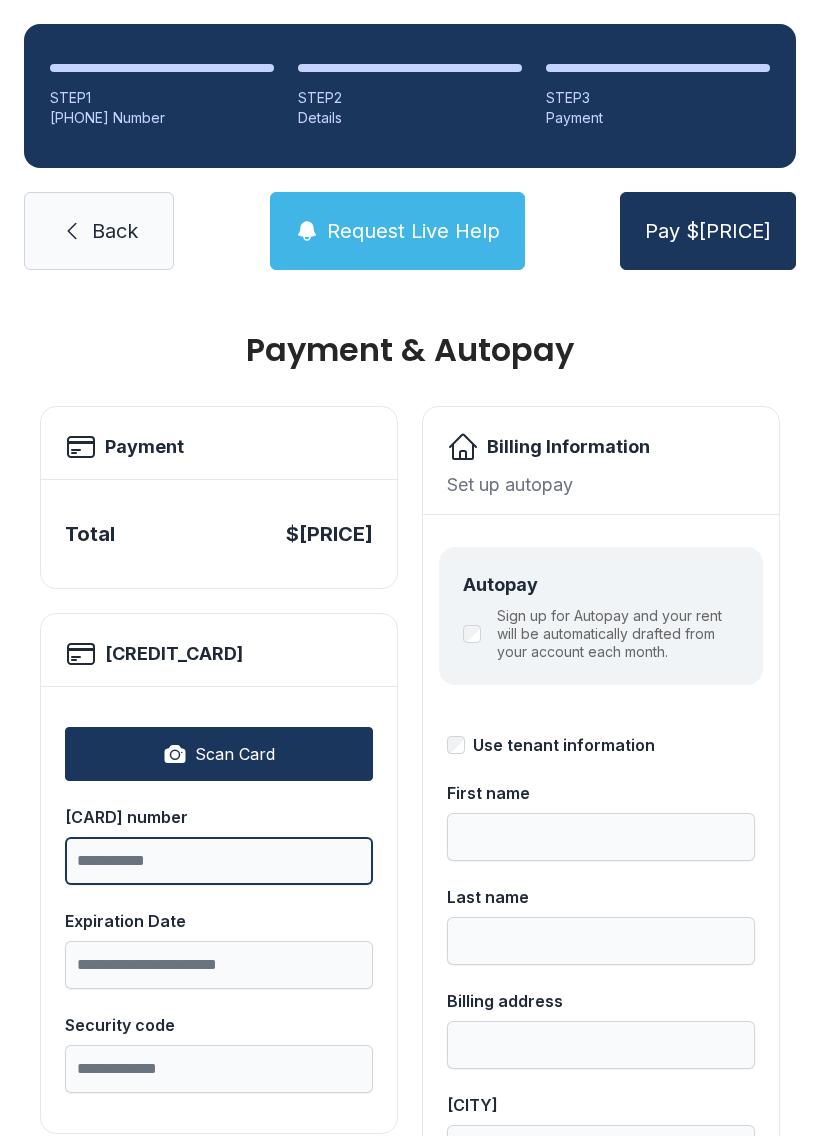 click on "[CARD] number" at bounding box center (219, 861) 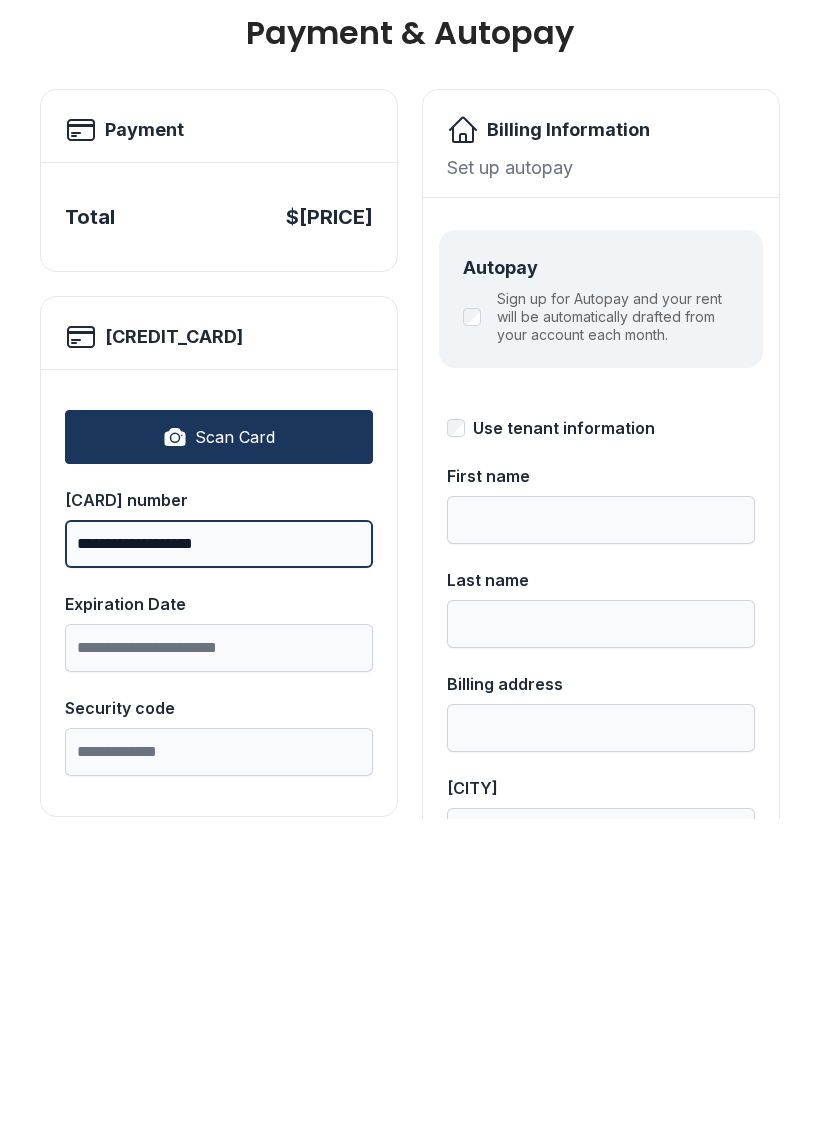 type on "**********" 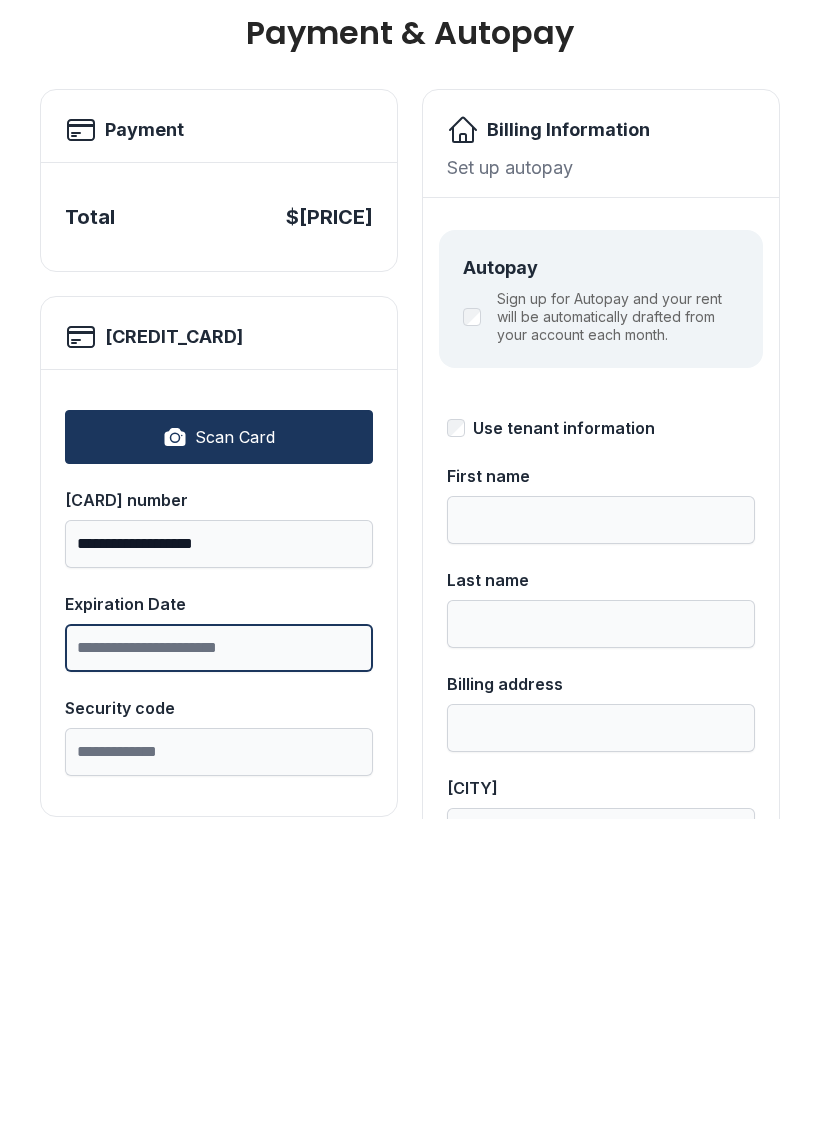 click on "Expiration Date" at bounding box center (219, 965) 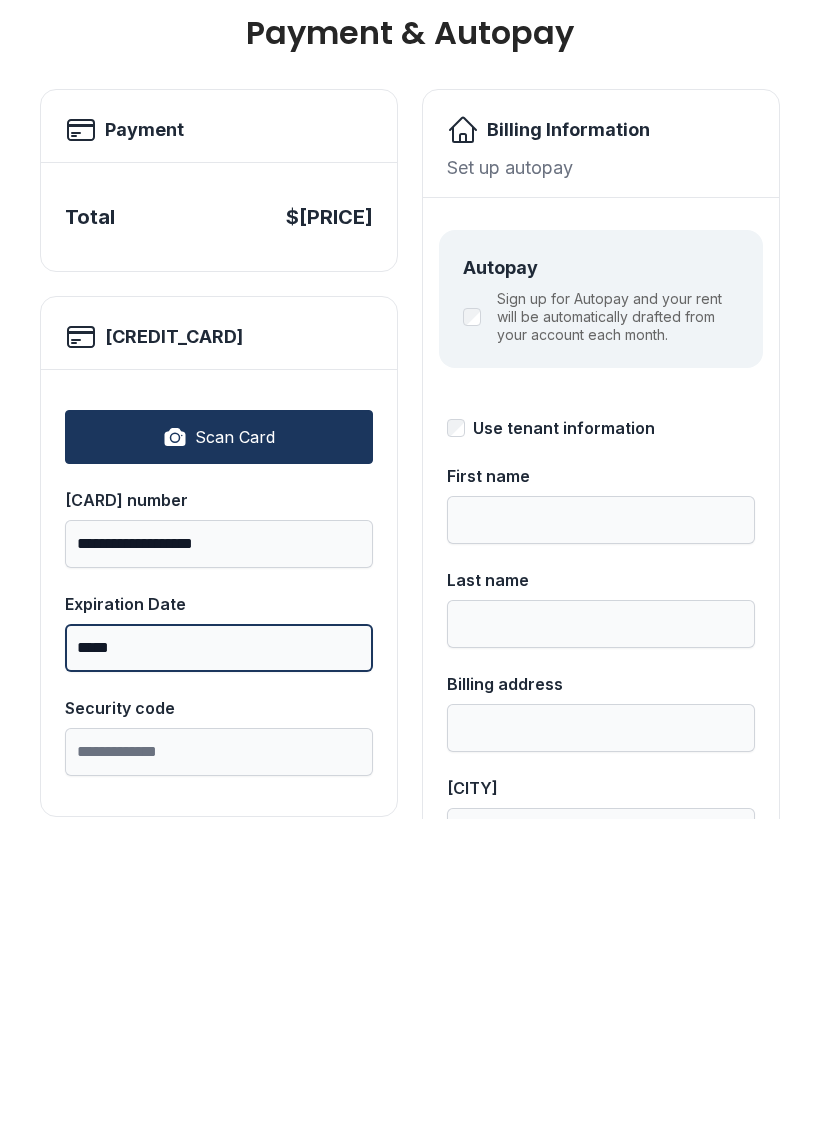 type on "*****" 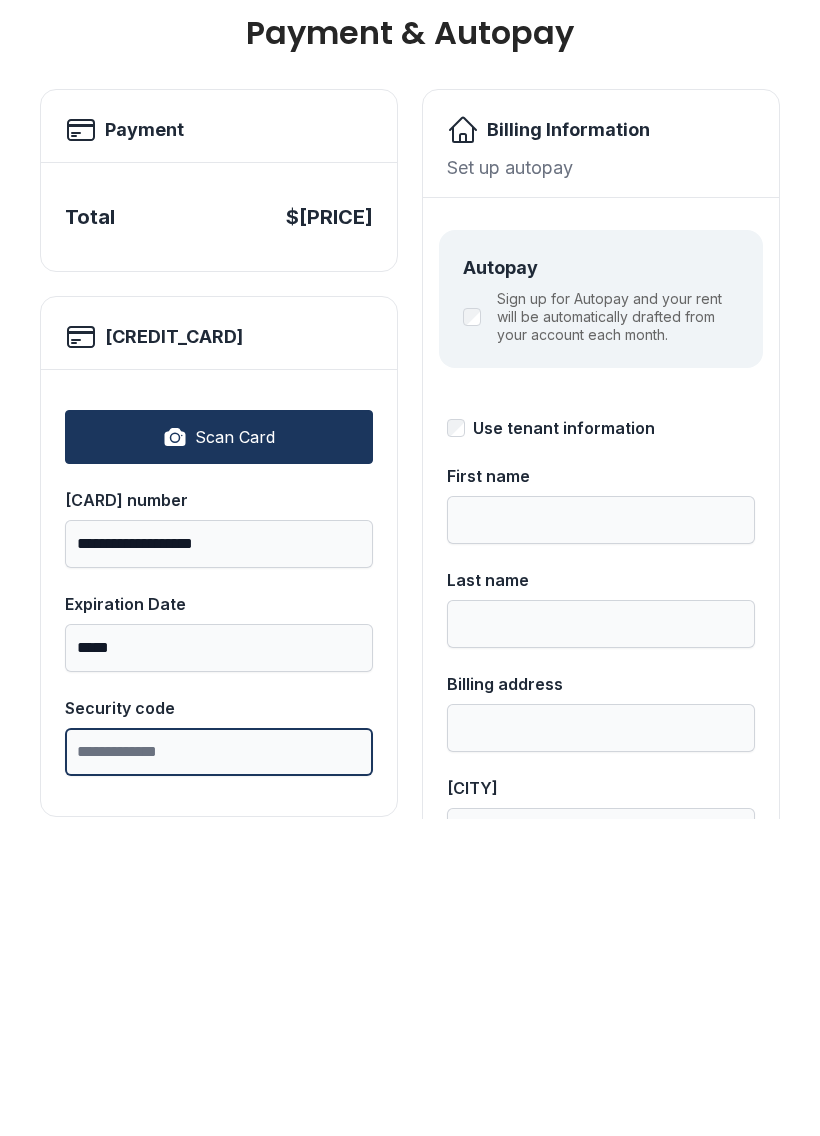 click on "Security code" at bounding box center (219, 1069) 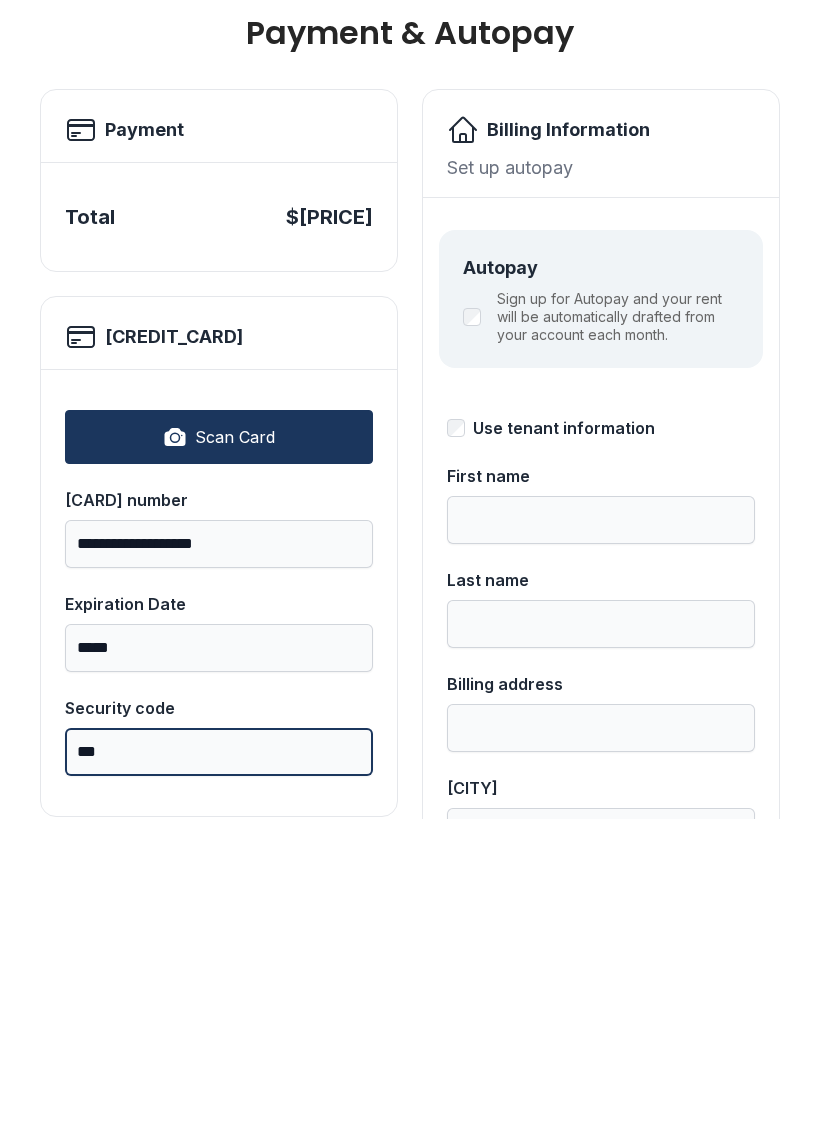 type on "***" 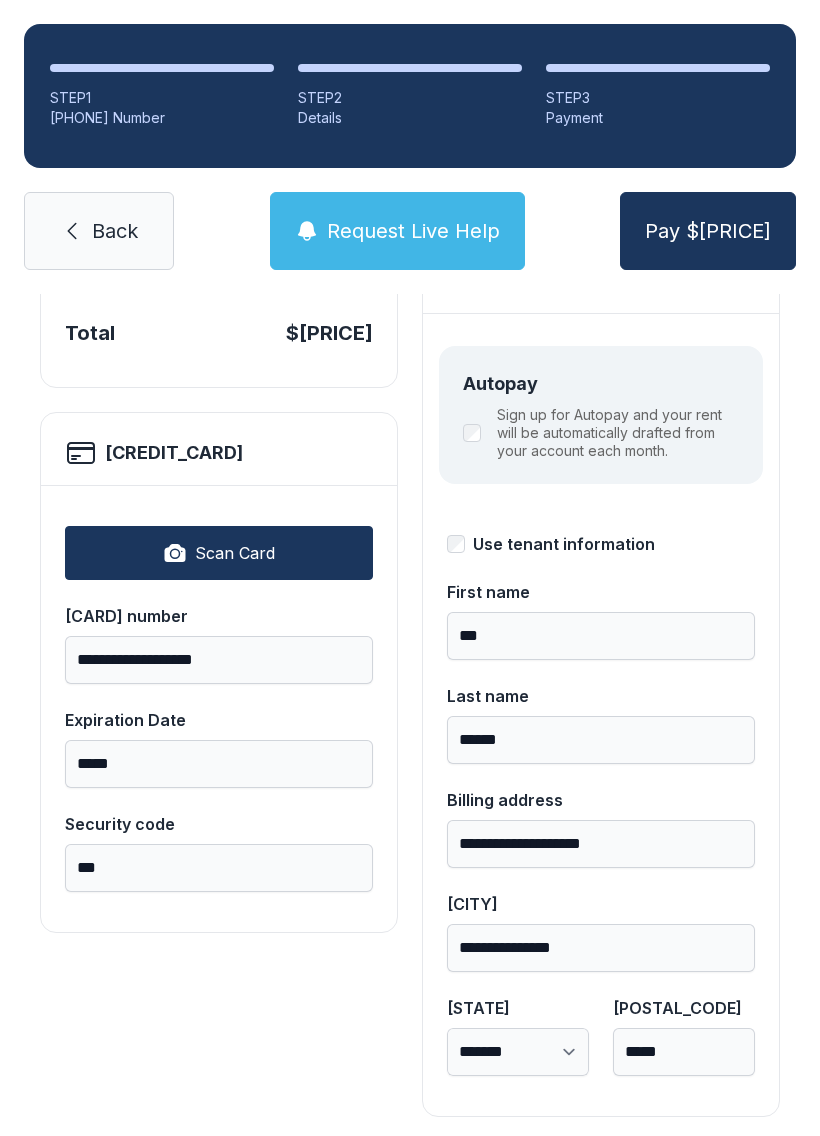 scroll, scrollTop: 199, scrollLeft: 0, axis: vertical 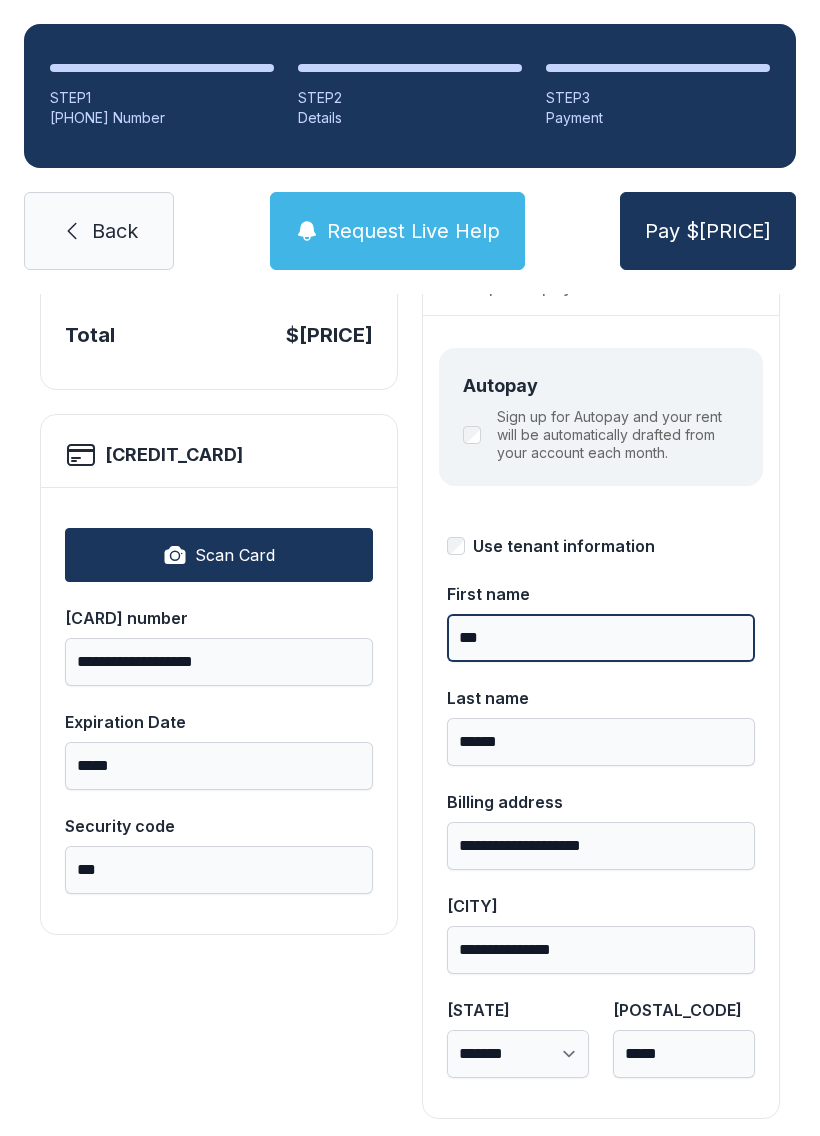 click on "***" at bounding box center (601, 638) 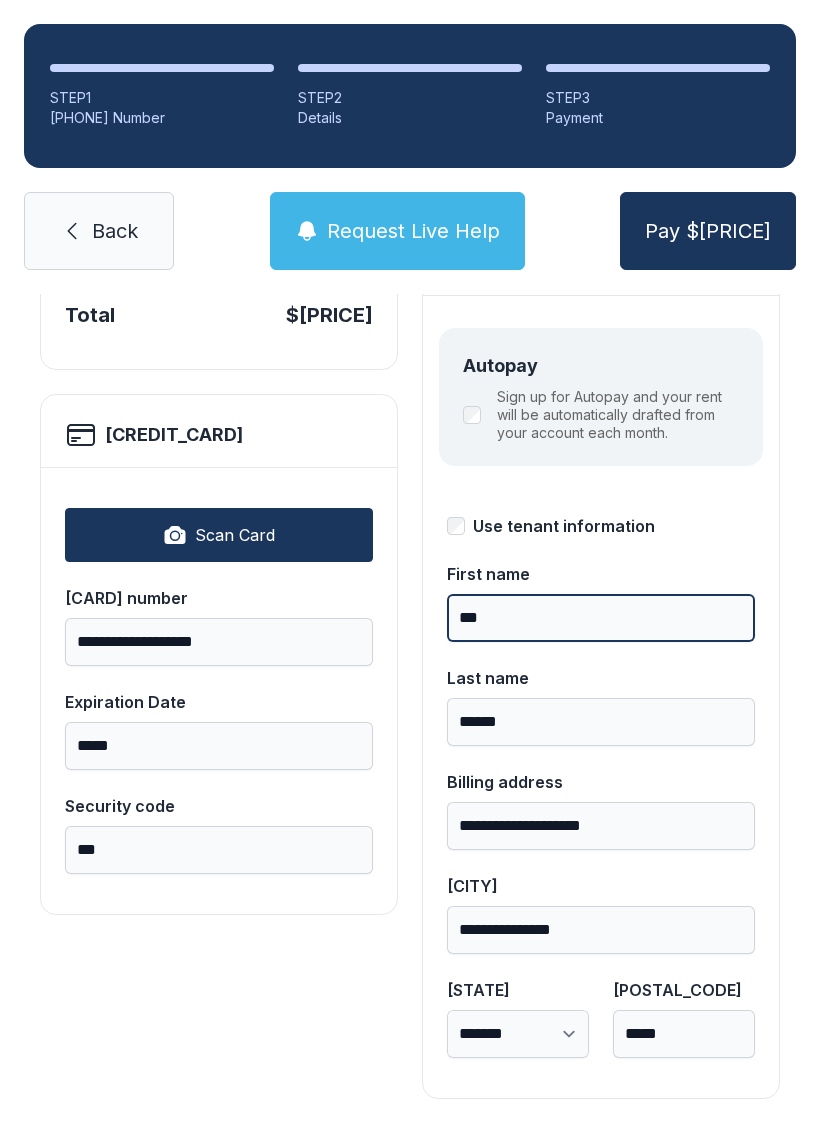 scroll, scrollTop: 218, scrollLeft: 0, axis: vertical 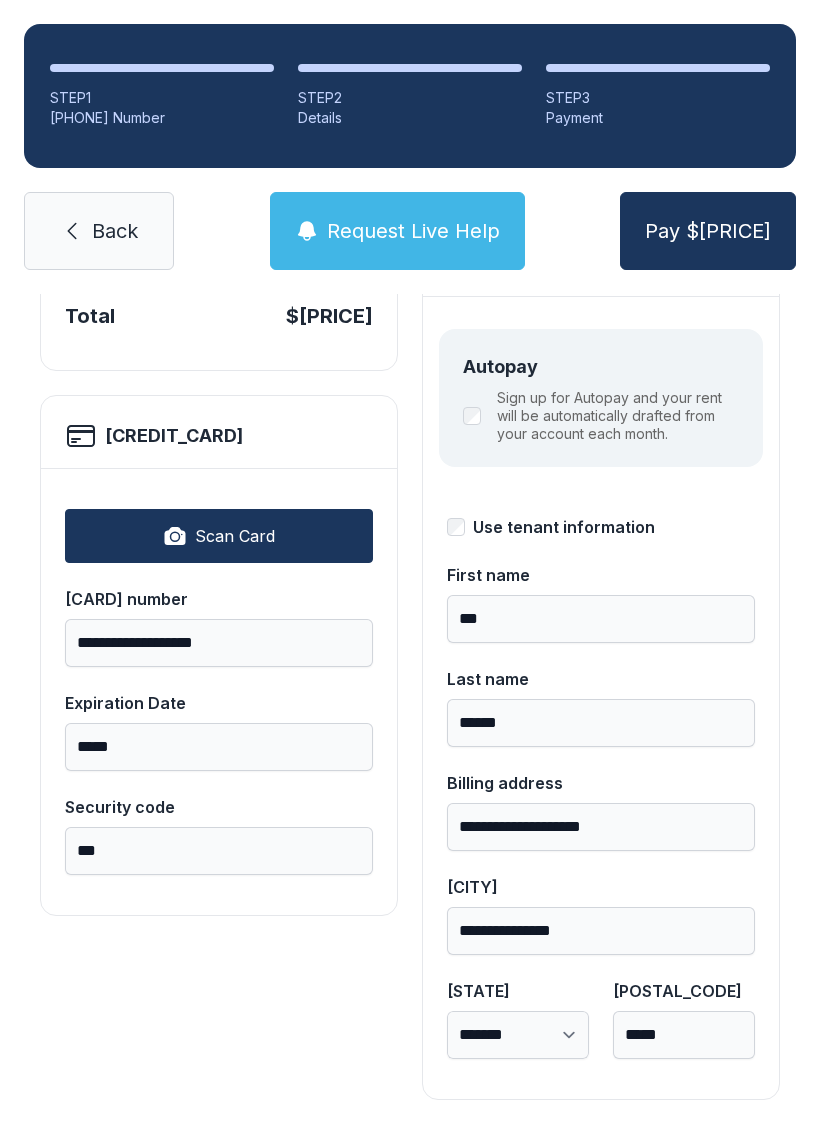 click on "Pay $[PRICE]" at bounding box center [708, 231] 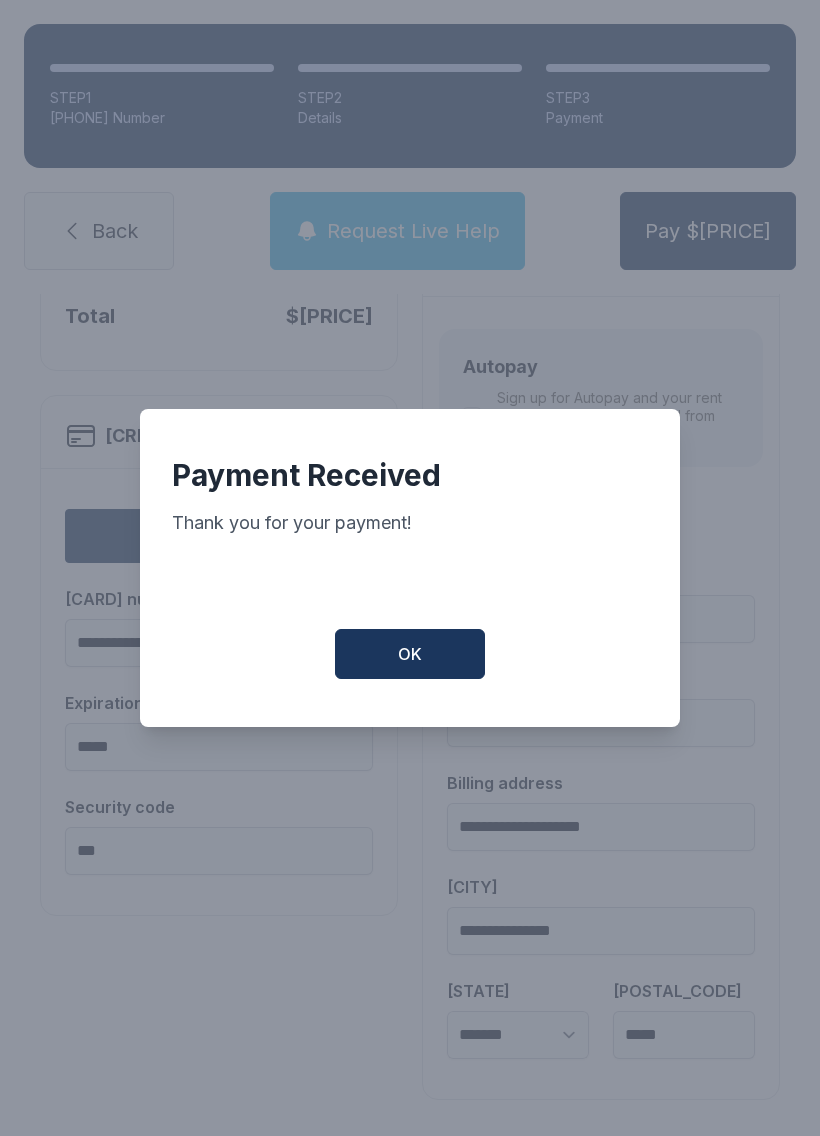 click on "OK" at bounding box center [410, 654] 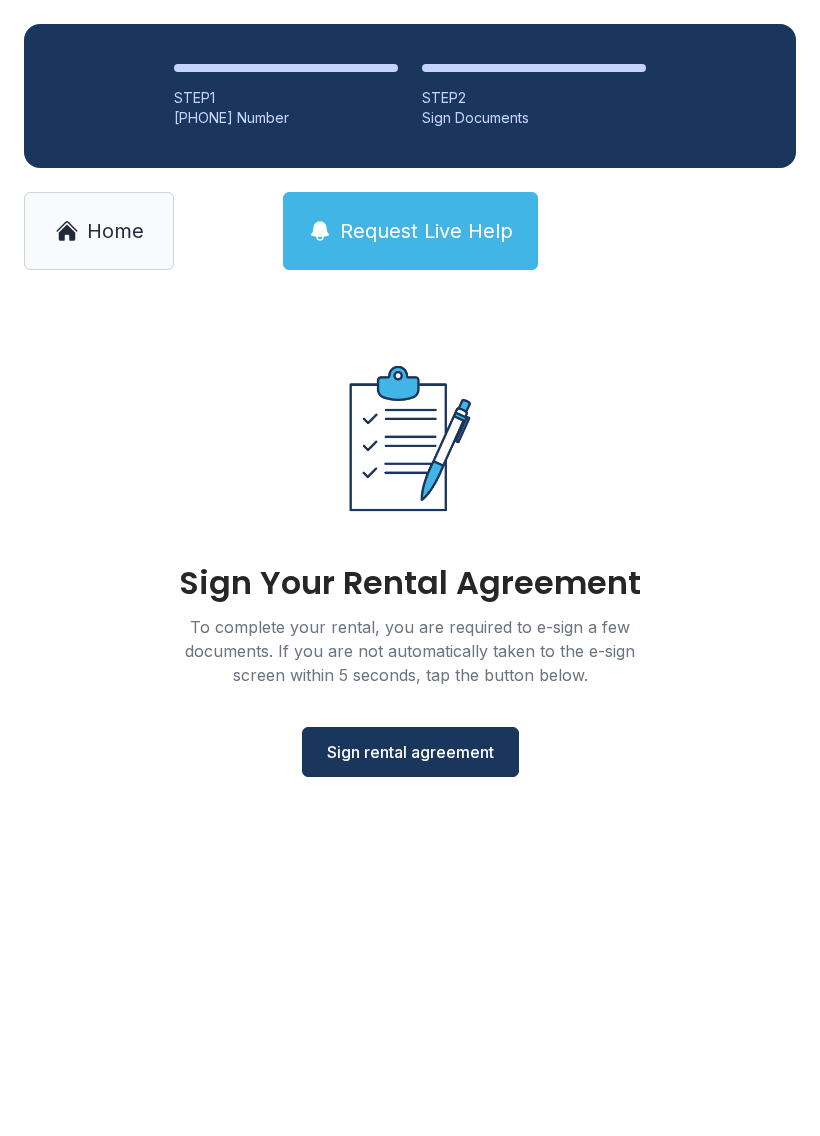 scroll, scrollTop: 0, scrollLeft: 0, axis: both 